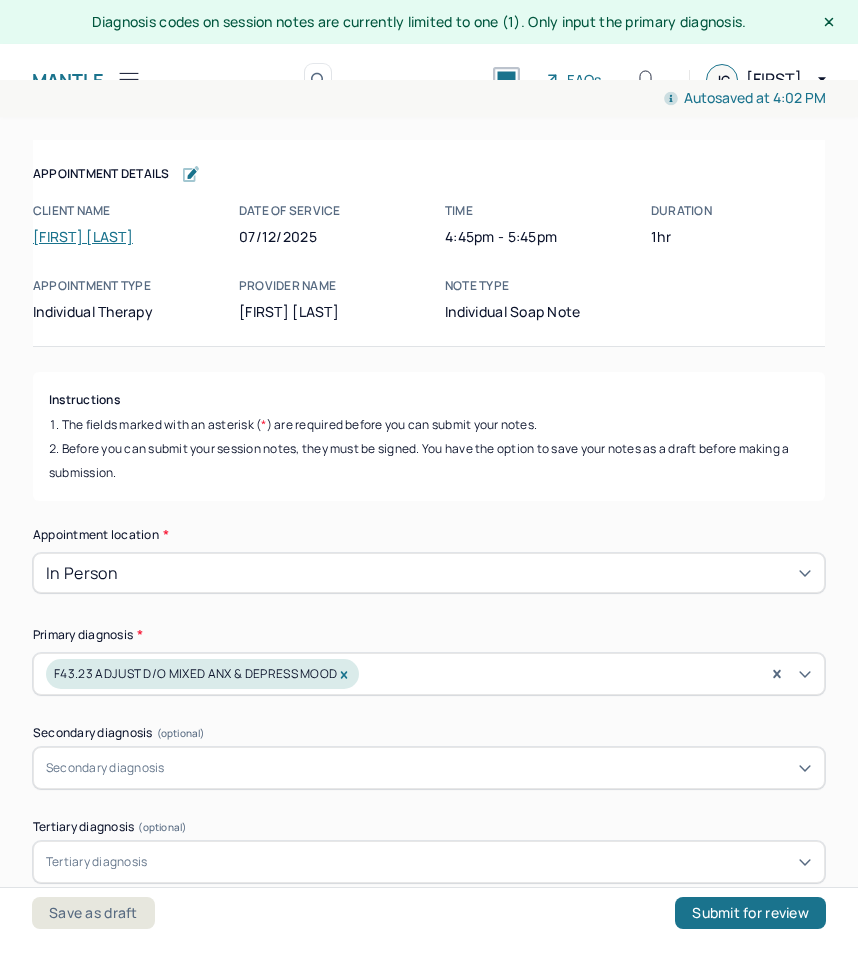 scroll, scrollTop: 0, scrollLeft: 0, axis: both 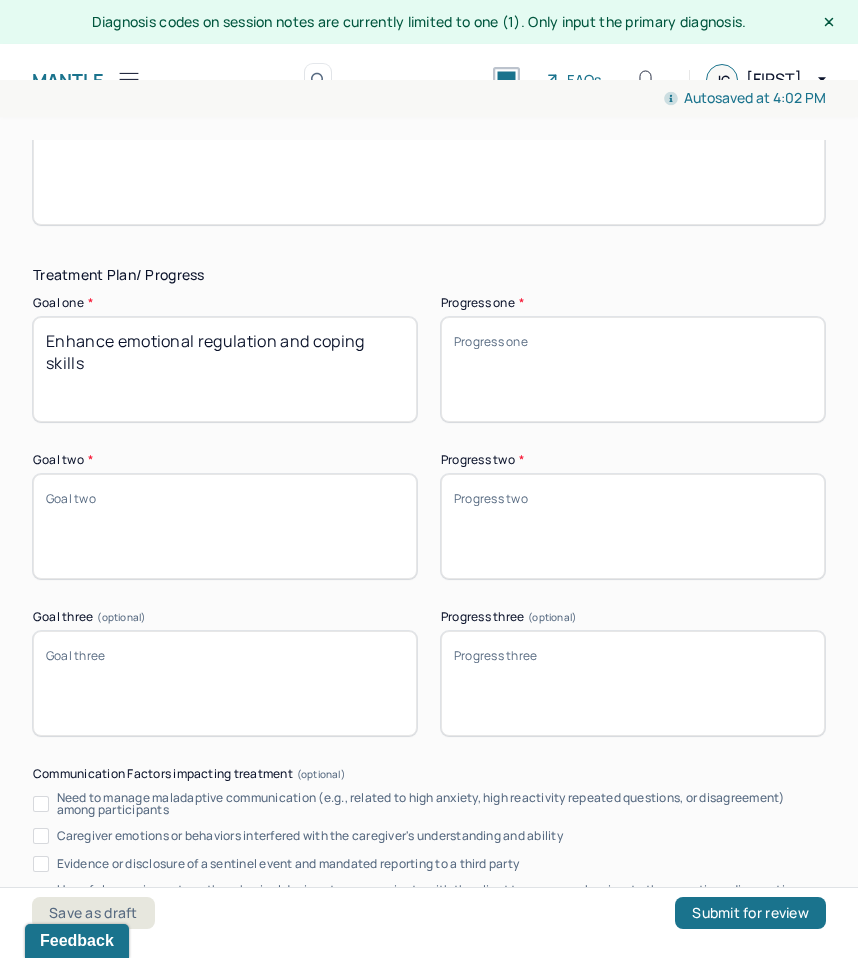 click on "Goal two *" at bounding box center (225, 526) 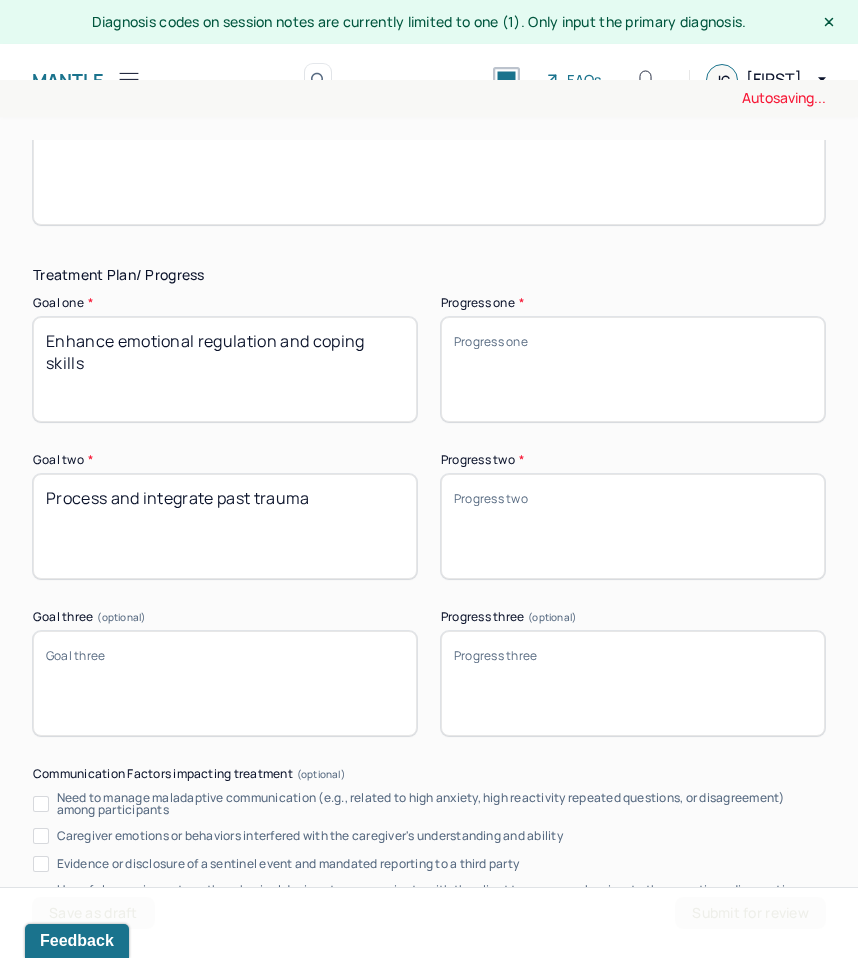 type on "Process and integrate past trauma" 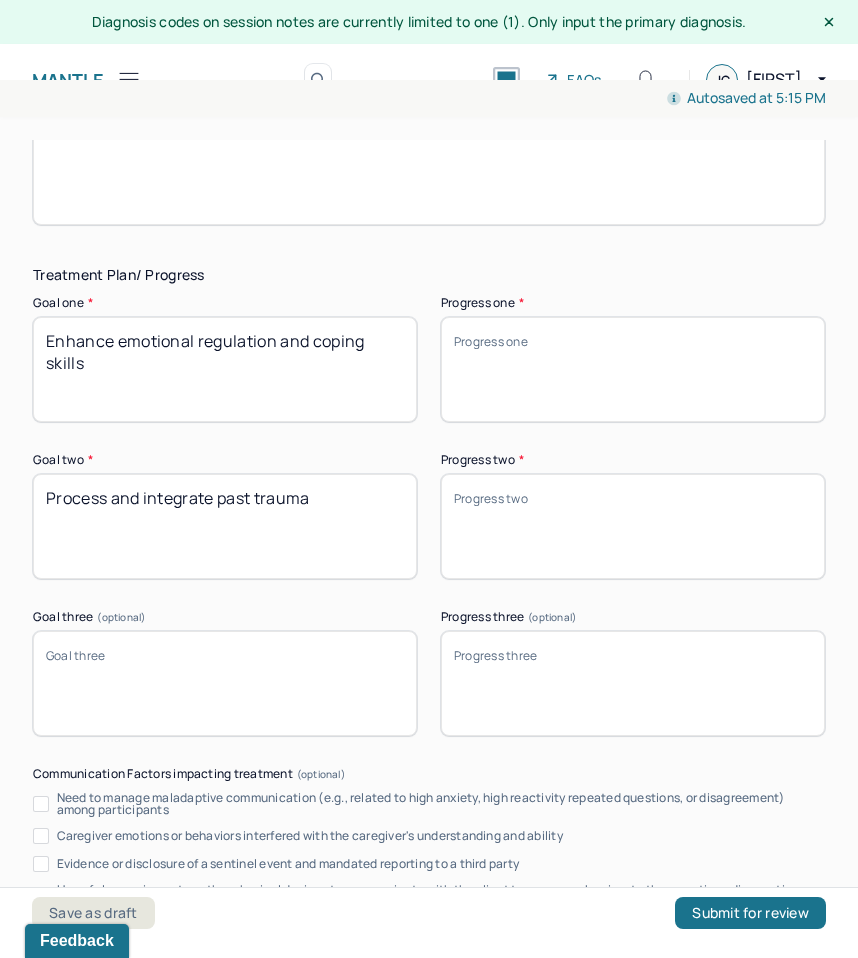 click on "Goal three (optional)" at bounding box center (225, 683) 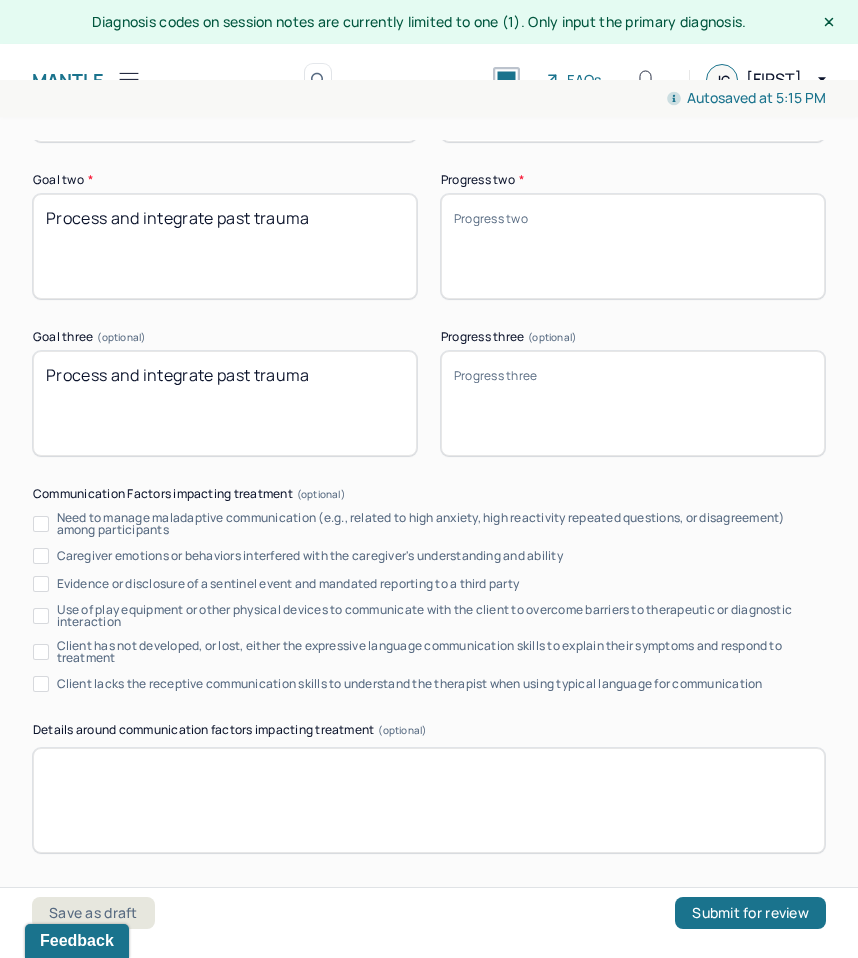 scroll, scrollTop: 3436, scrollLeft: 0, axis: vertical 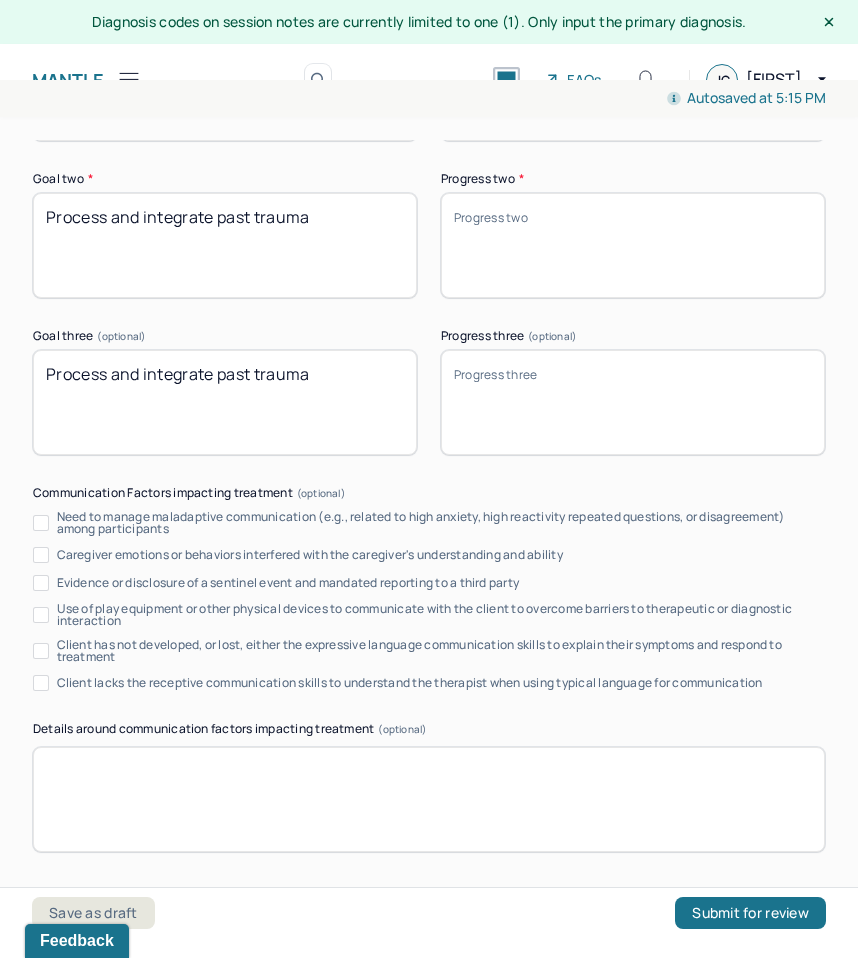 click on "Process and integrate past trauma" at bounding box center [225, 402] 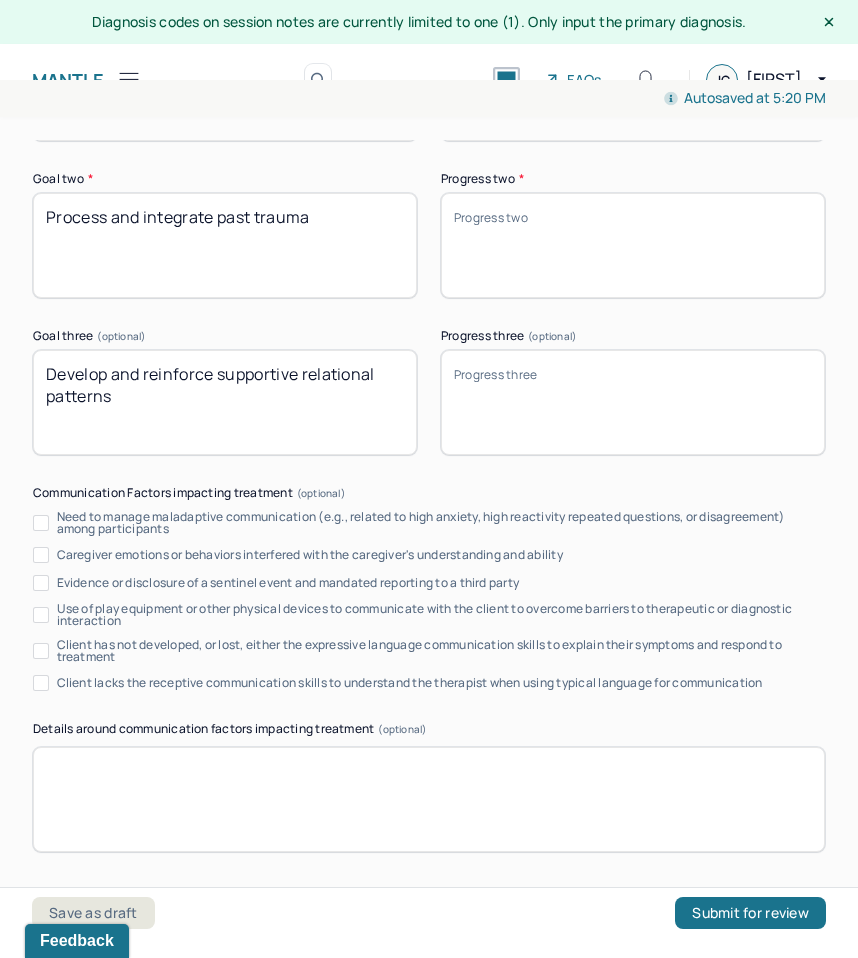 type on "Develop and reinforce supportive relational patterns" 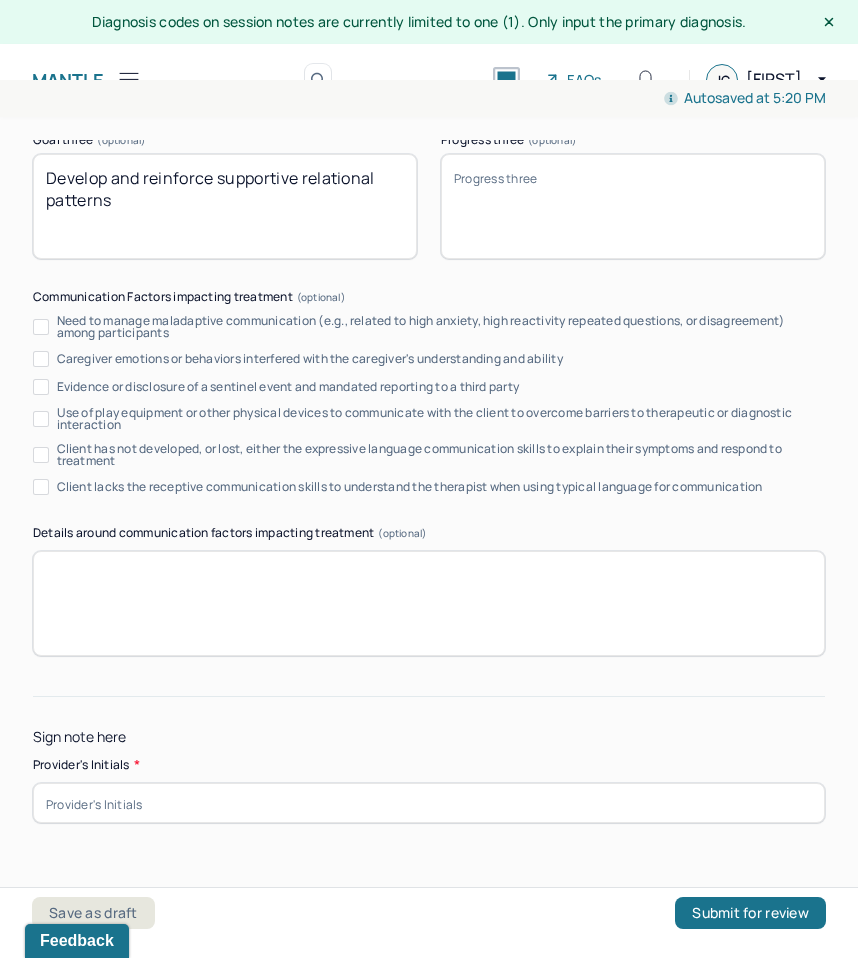 scroll, scrollTop: 36, scrollLeft: 0, axis: vertical 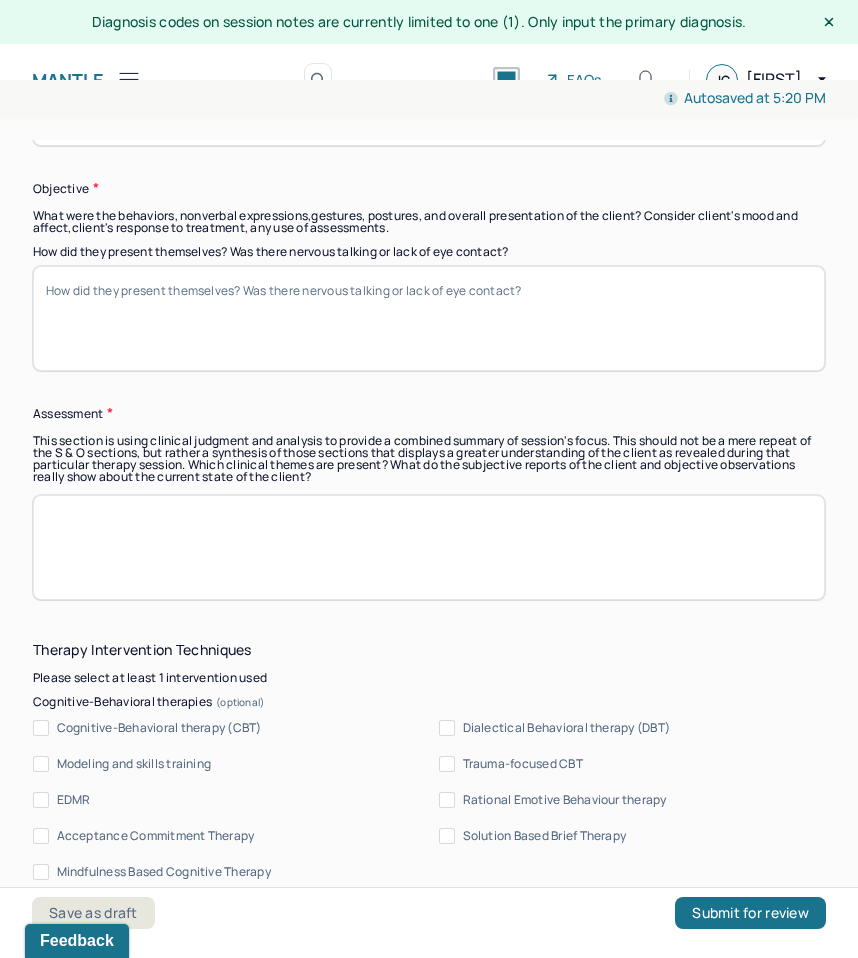 click at bounding box center [429, 547] 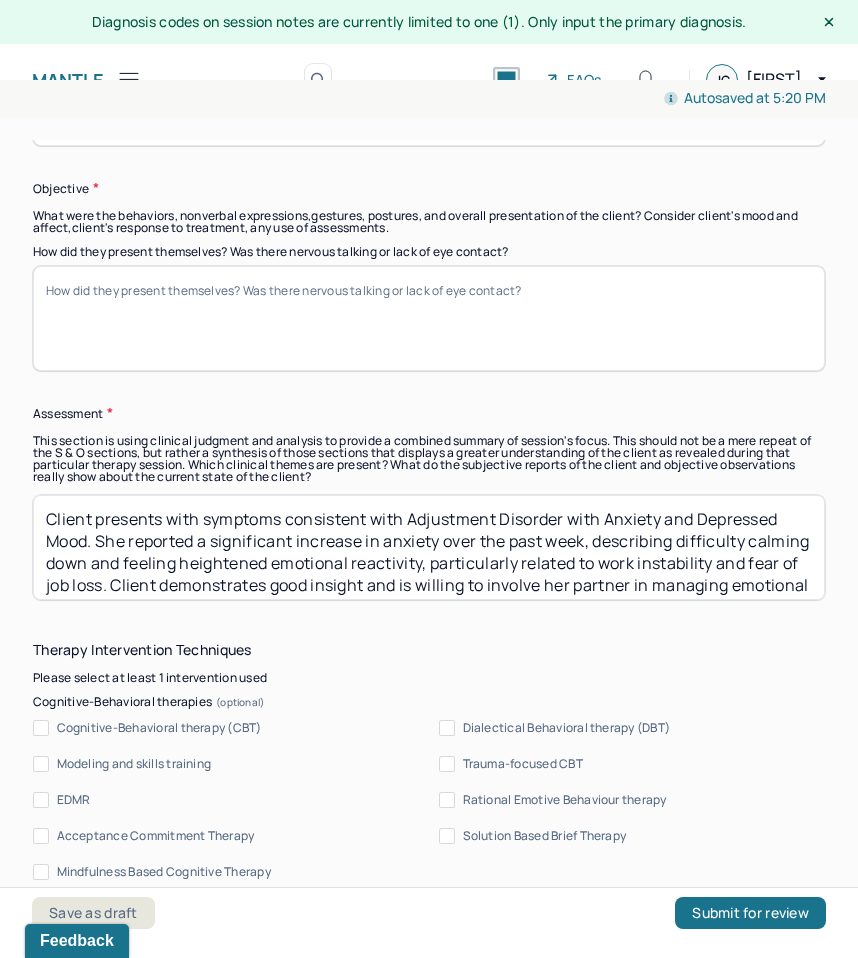 scroll, scrollTop: 40, scrollLeft: 0, axis: vertical 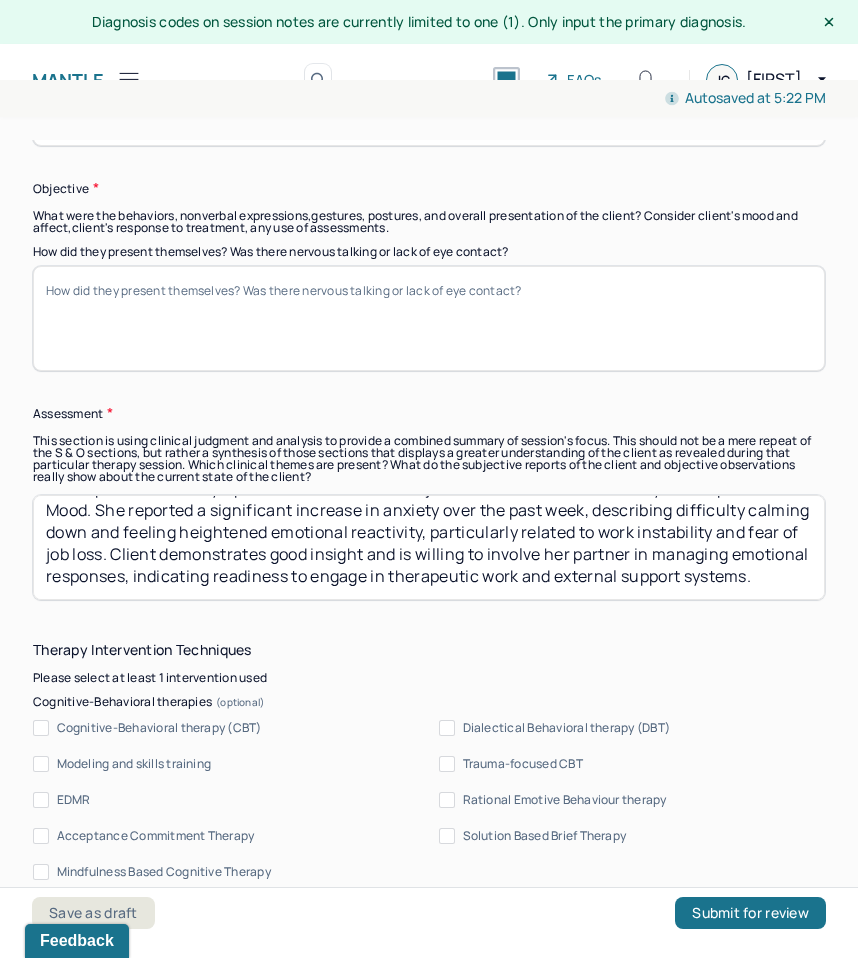 type on "Client presents with symptoms consistent with Adjustment Disorder with Anxiety and Depressed Mood. She reported a significant increase in anxiety over the past week, describing difficulty calming down and feeling heightened emotional reactivity, particularly related to work instability and fear of job loss. Client demonstrates good insight and is willing to involve her partner in managing emotional responses, indicating readiness to engage in therapeutic work and external support systems." 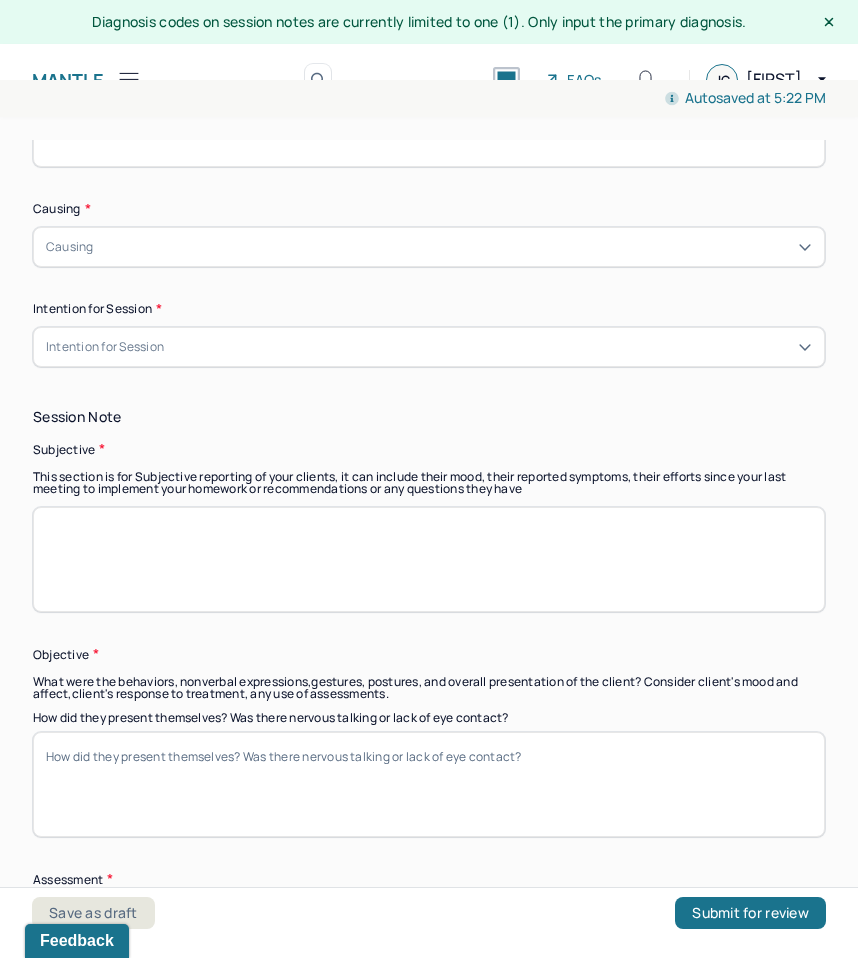 scroll, scrollTop: 878, scrollLeft: 0, axis: vertical 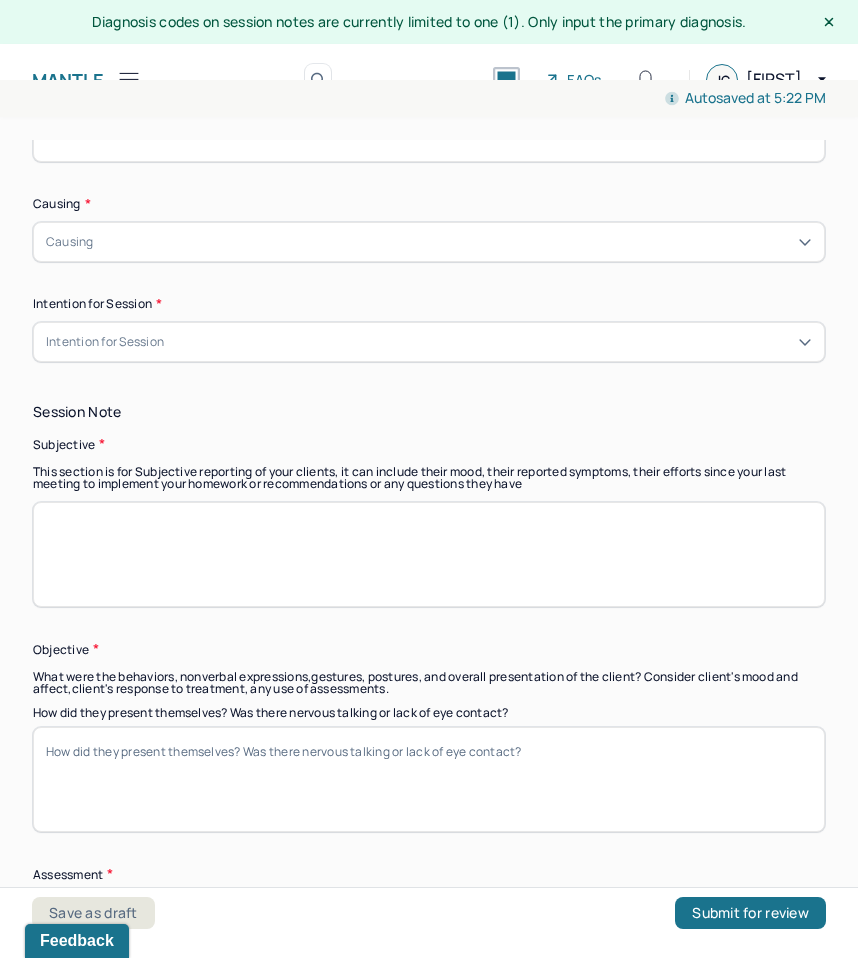 click at bounding box center (429, 554) 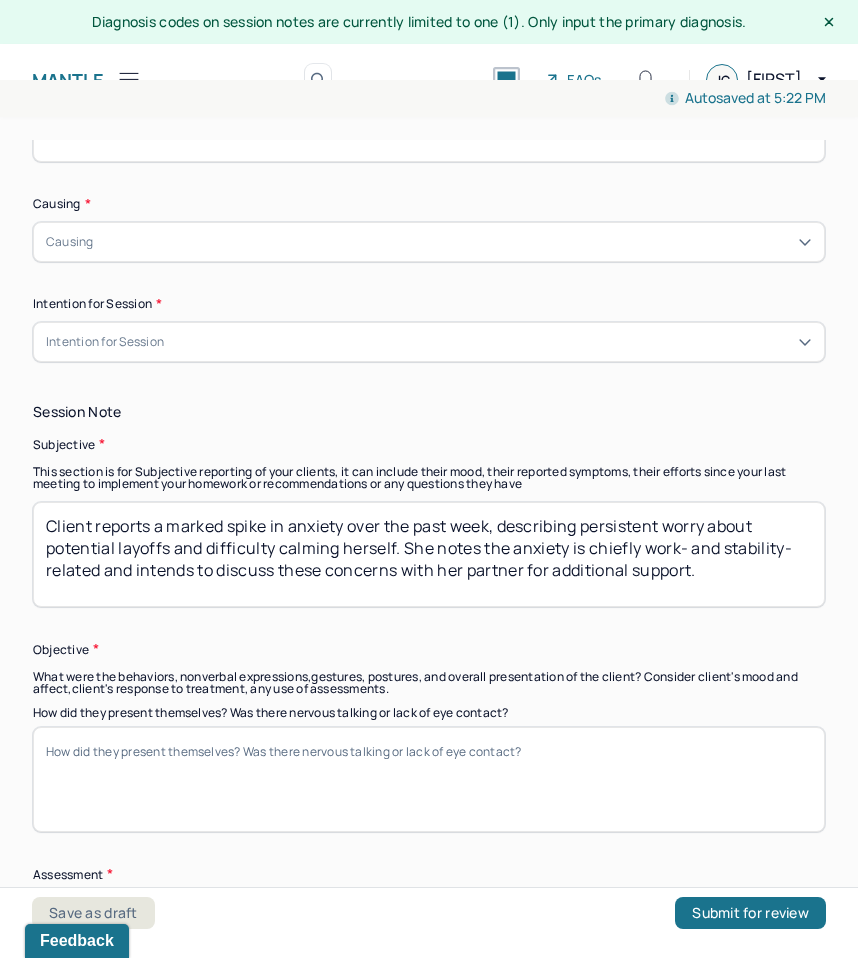 scroll, scrollTop: 18, scrollLeft: 0, axis: vertical 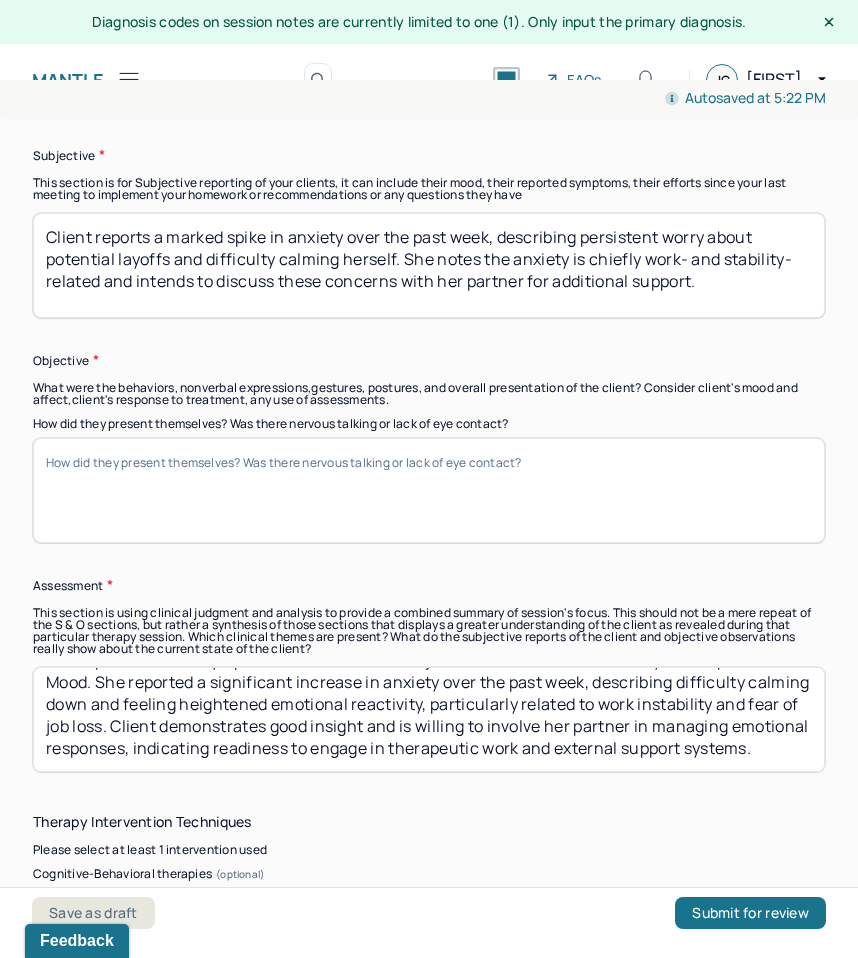 click on "How did they present themselves? Was there nervous talking or lack of eye contact?" at bounding box center (429, 490) 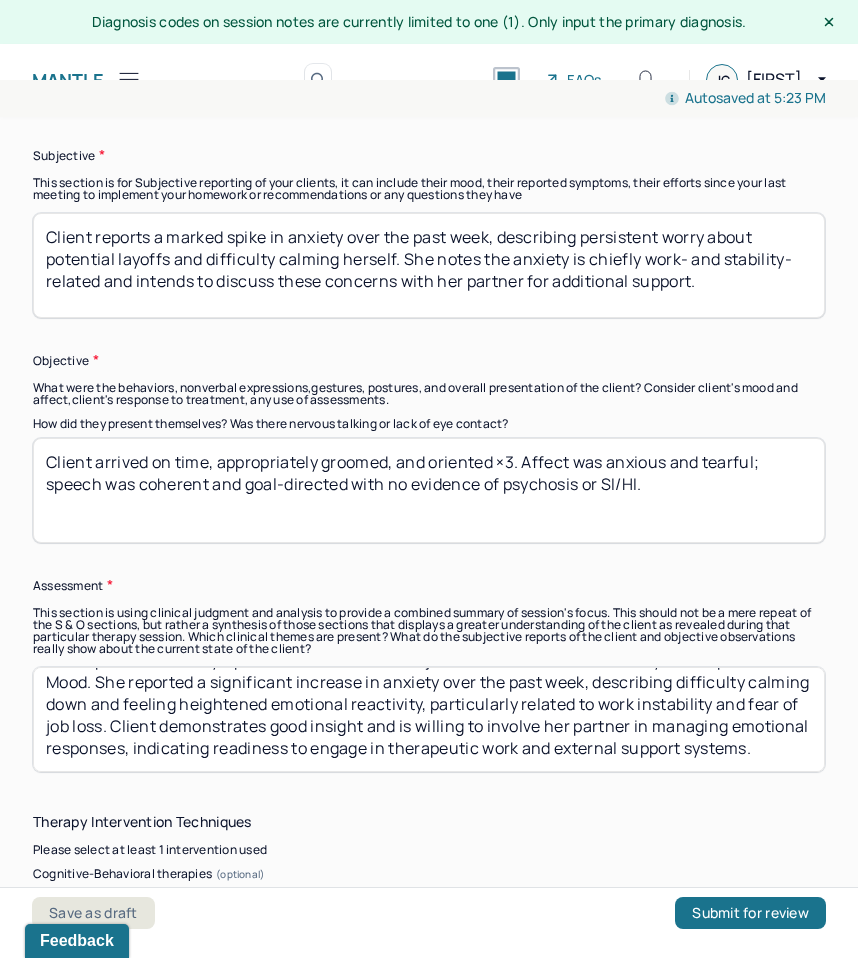 click on "Client arrived on time, appropriately groomed, and oriented ×3. Affect was anxious and tearful; speech was coherent and goal-directed with no evidence of psychosis or SI/HI." at bounding box center [429, 490] 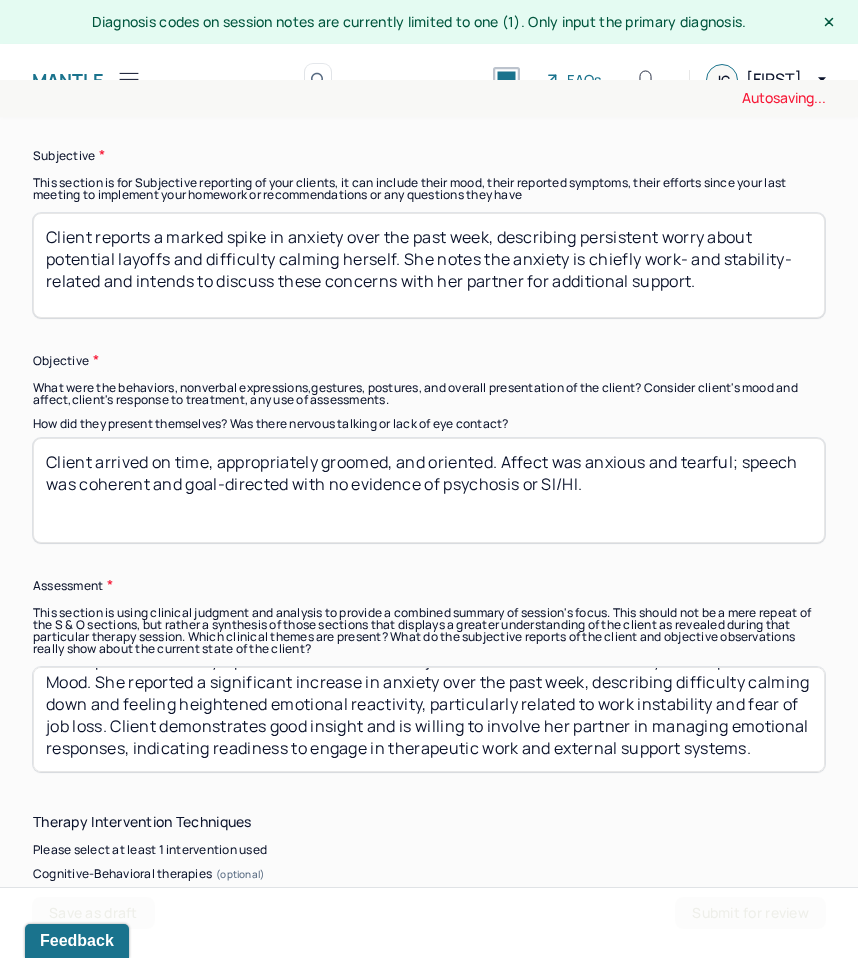 type on "Client arrived on time, appropriately groomed, and oriented. Affect was anxious and tearful; speech was coherent and goal-directed with no evidence of psychosis or SI/HI." 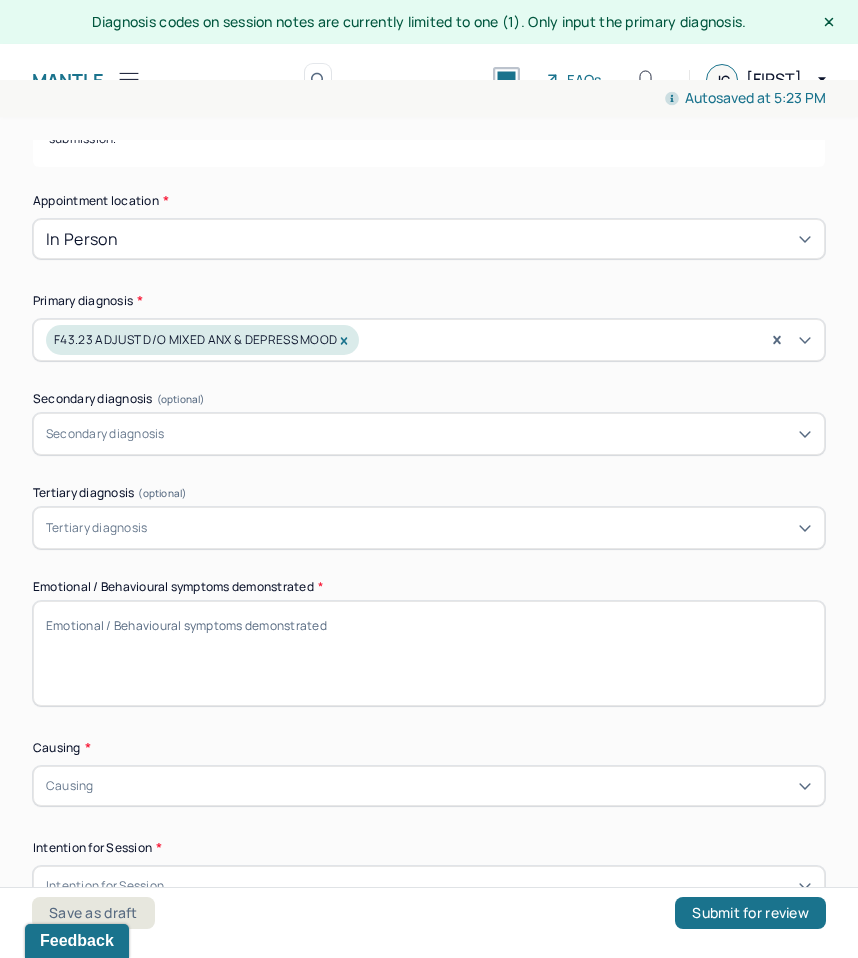 scroll, scrollTop: 383, scrollLeft: 0, axis: vertical 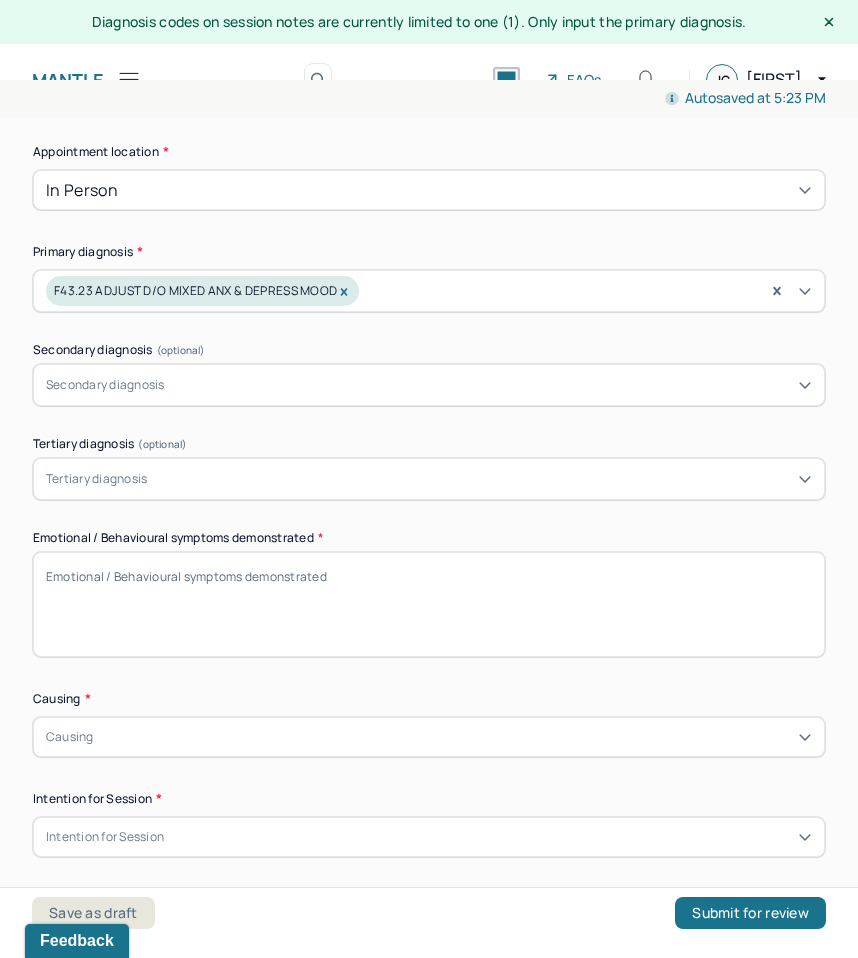 click on "Emotional / Behavioural symptoms demonstrated *" at bounding box center (429, 604) 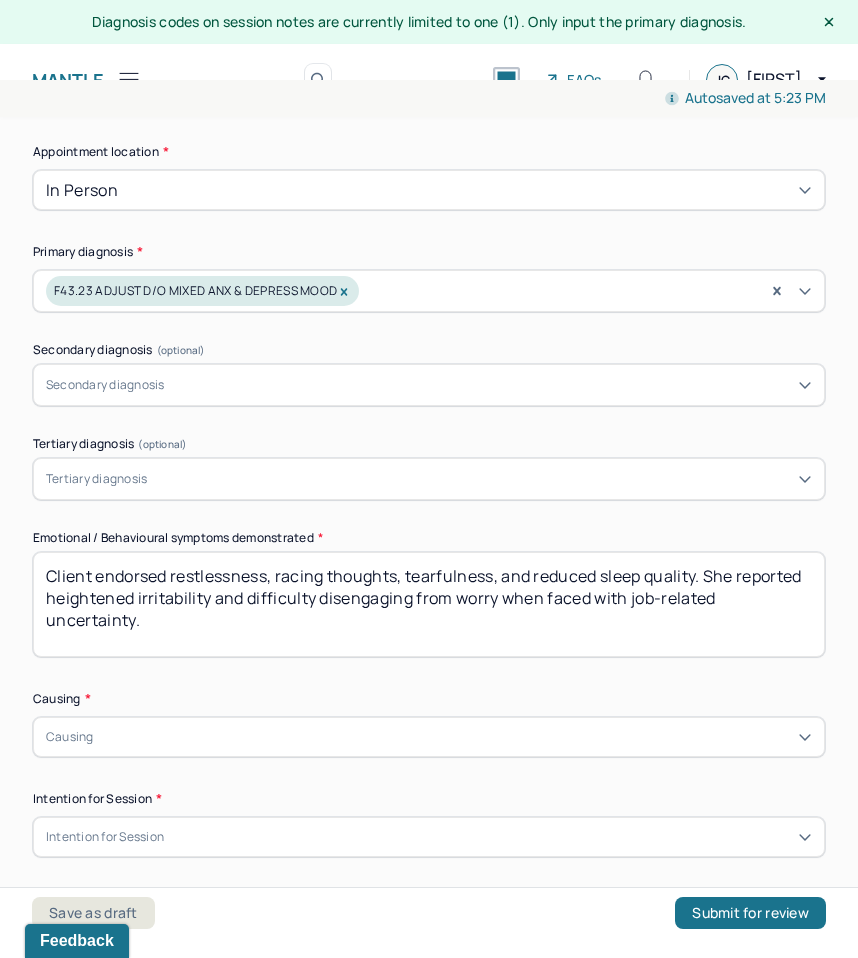 type on "Client endorsed restlessness, racing thoughts, tearfulness, and reduced sleep quality. She reported heightened irritability and difficulty disengaging from worry when faced with job-related uncertainty." 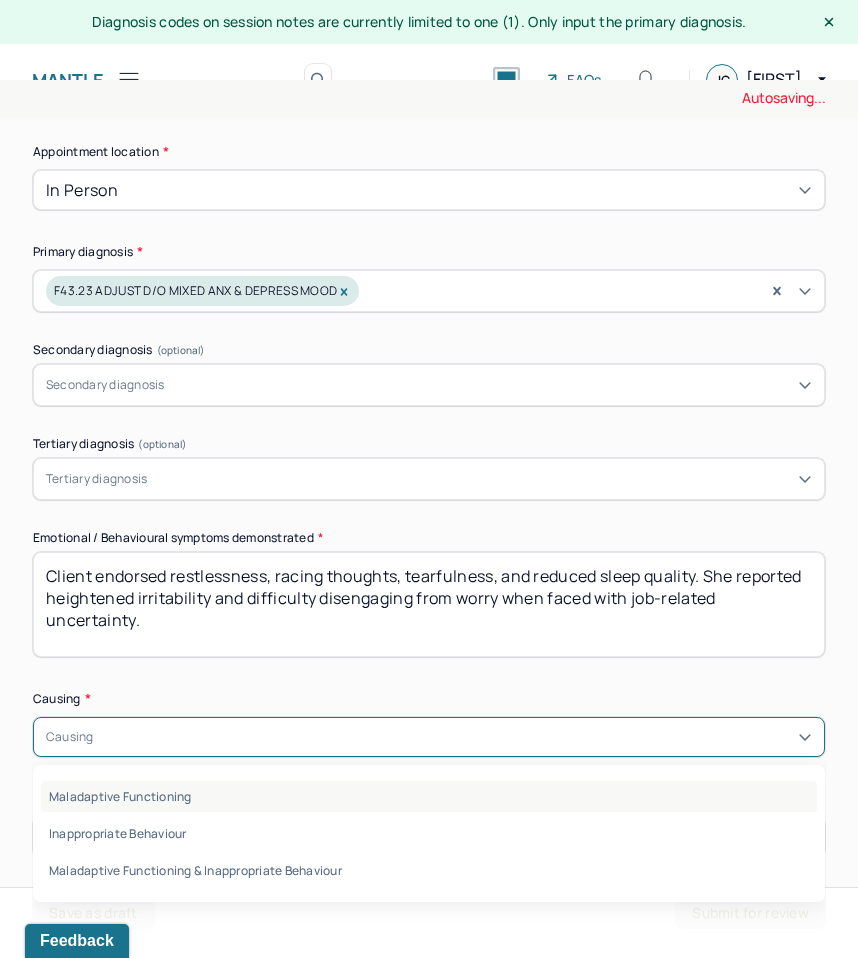 click on "Maladaptive Functioning" at bounding box center (429, 796) 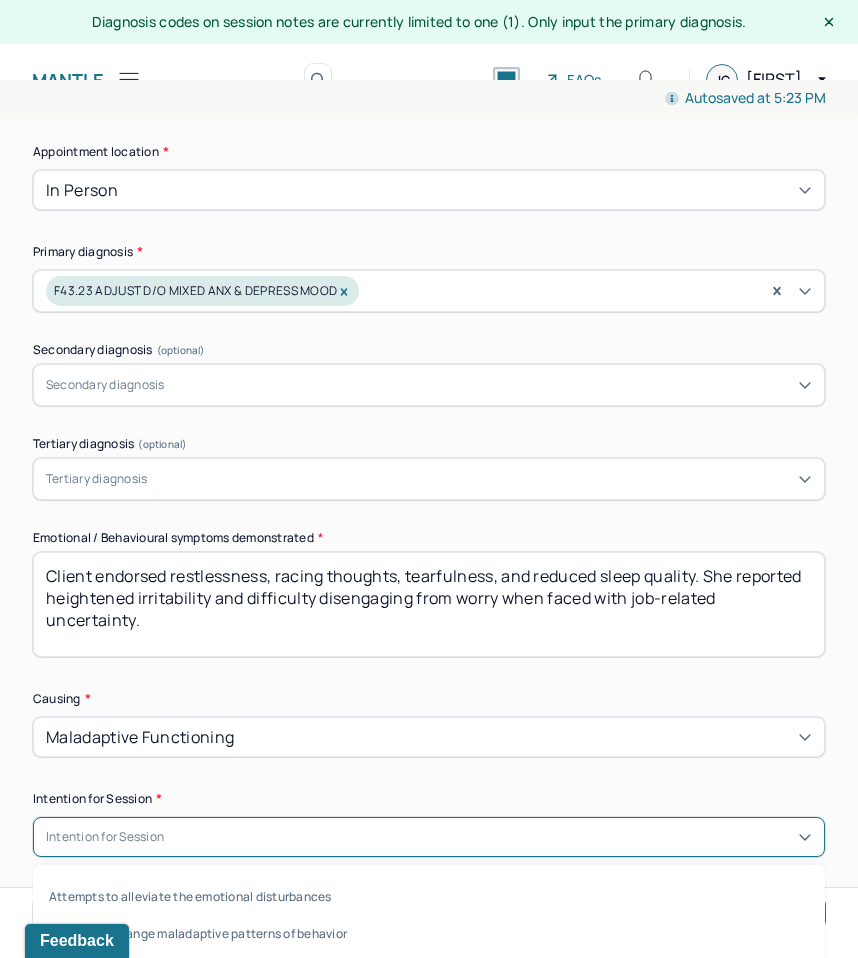 click on "Intention for Session" at bounding box center (429, 837) 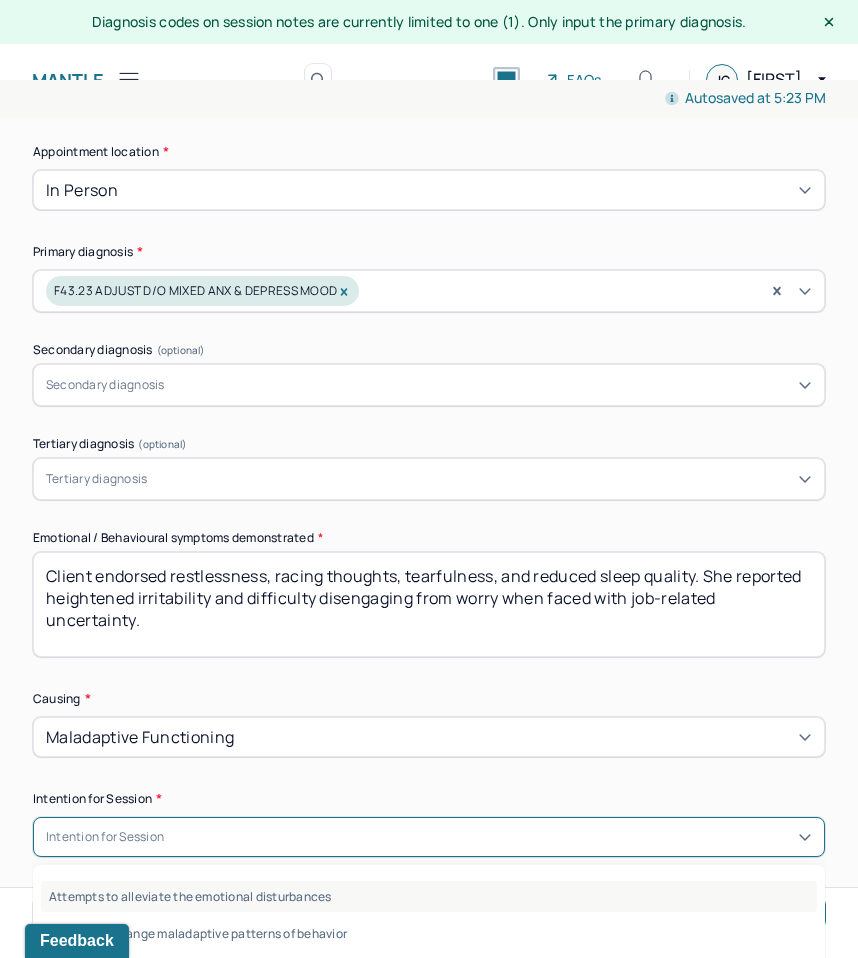 click on "Attempts to alleviate the emotional disturbances" at bounding box center (429, 896) 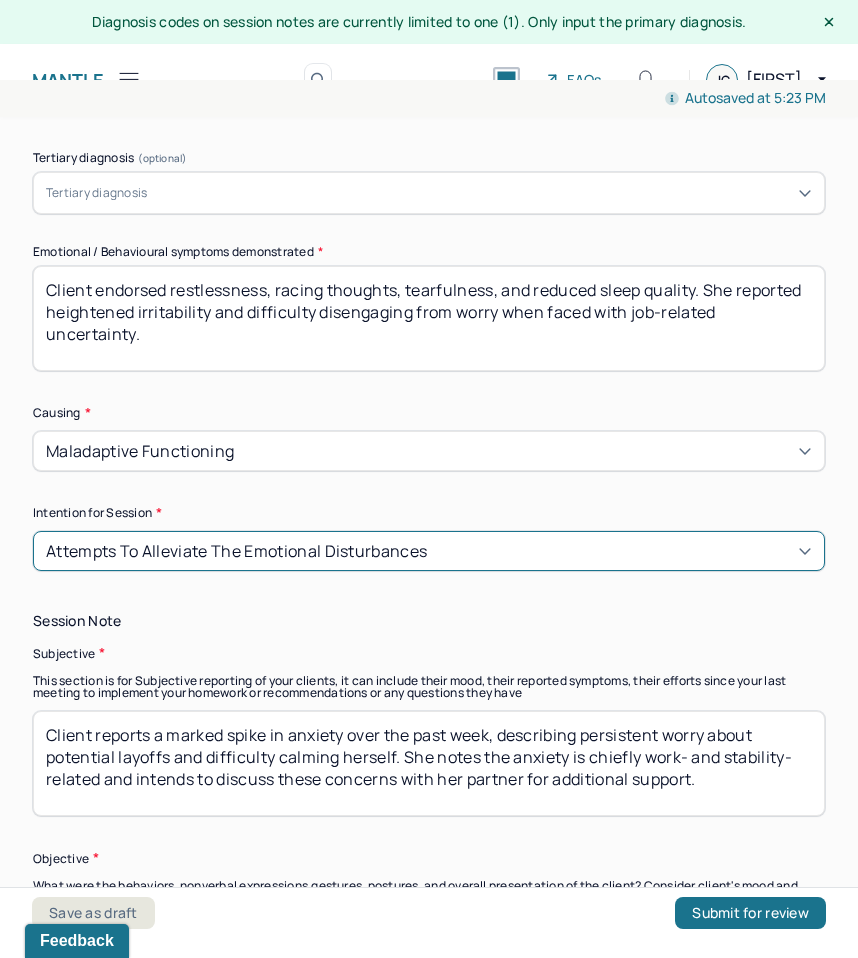 scroll, scrollTop: 991, scrollLeft: 0, axis: vertical 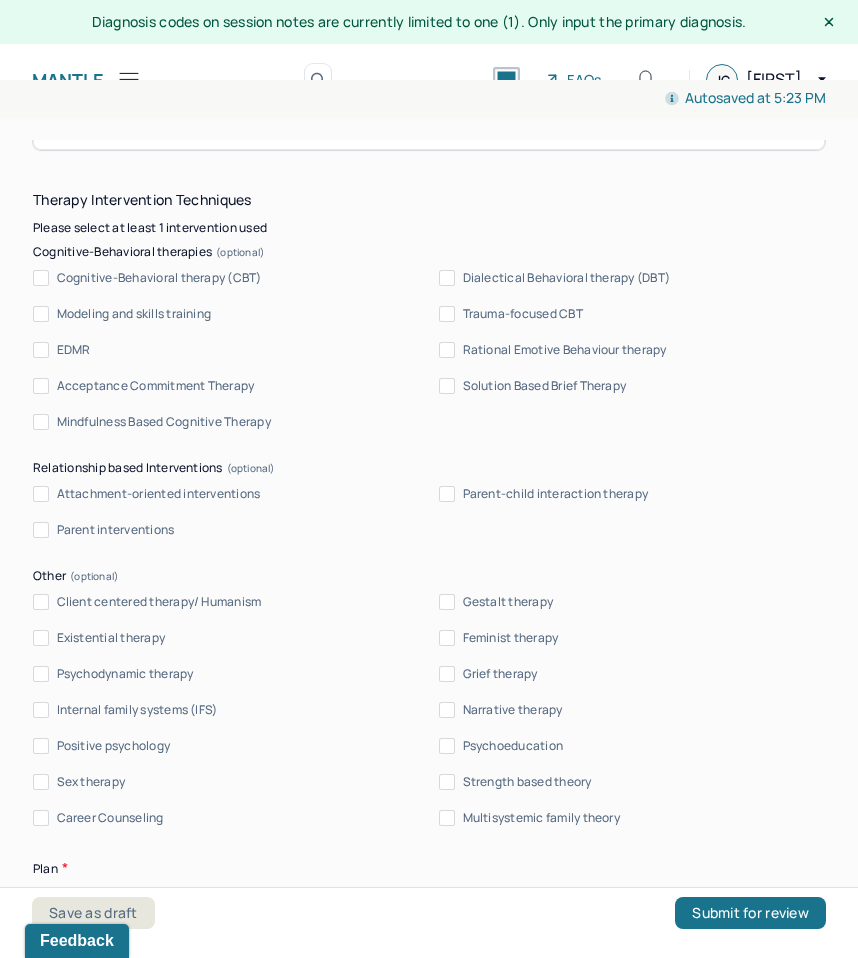 click on "Cognitive-Behavioral therapy (CBT)" at bounding box center (159, 278) 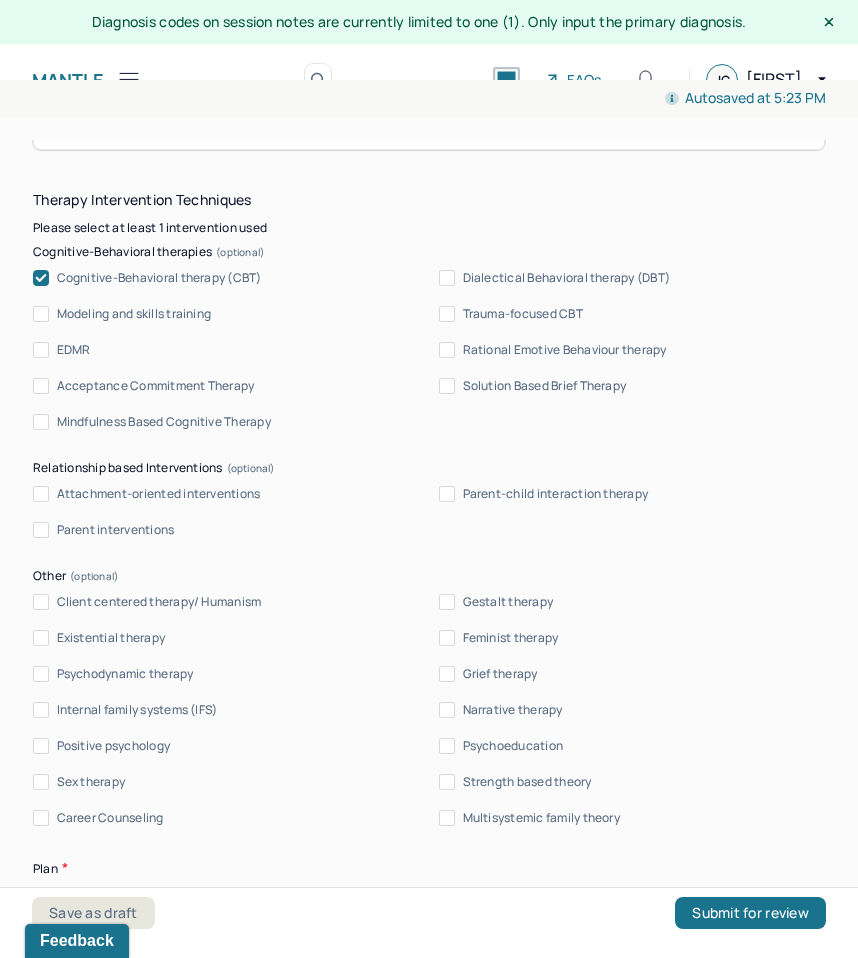click on "Psychodynamic therapy" at bounding box center [125, 674] 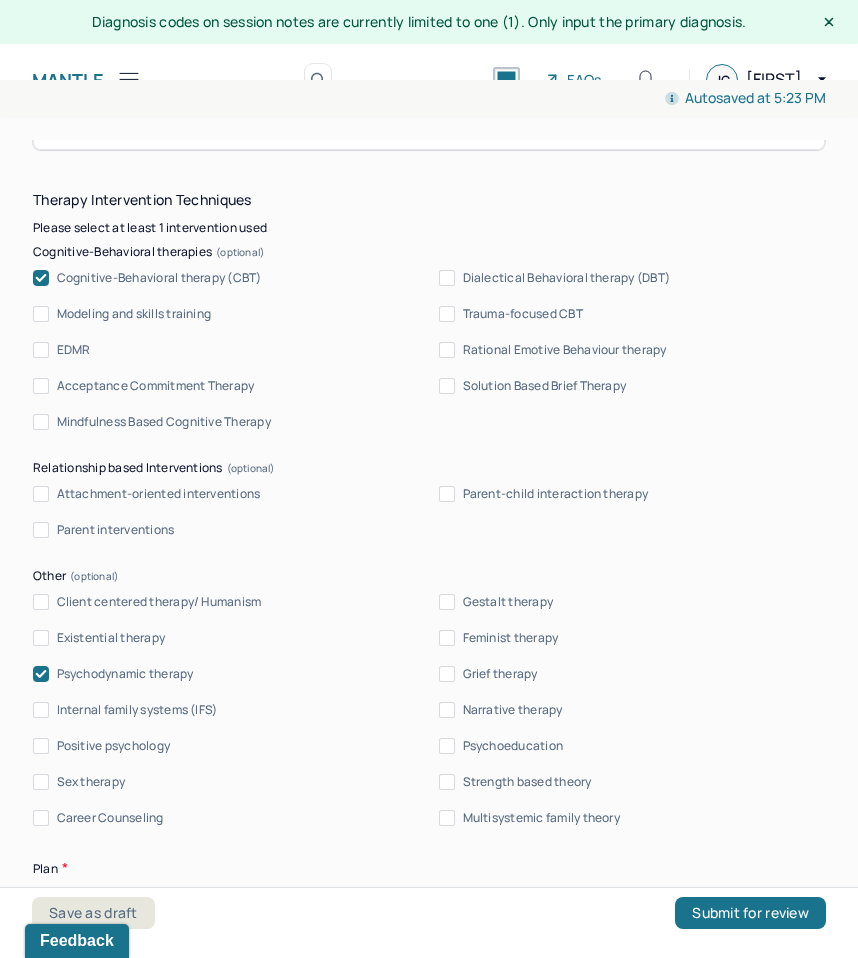 click on "Client centered therapy/ Humanism Gestalt therapy Existential therapy Feminist therapy Psychodynamic therapy Grief therapy Internal family systems (IFS) Narrative therapy Positive psychology Psychoeducation Sex therapy Strength based theory Career Counseling Multisystemic family theory" at bounding box center [429, 710] 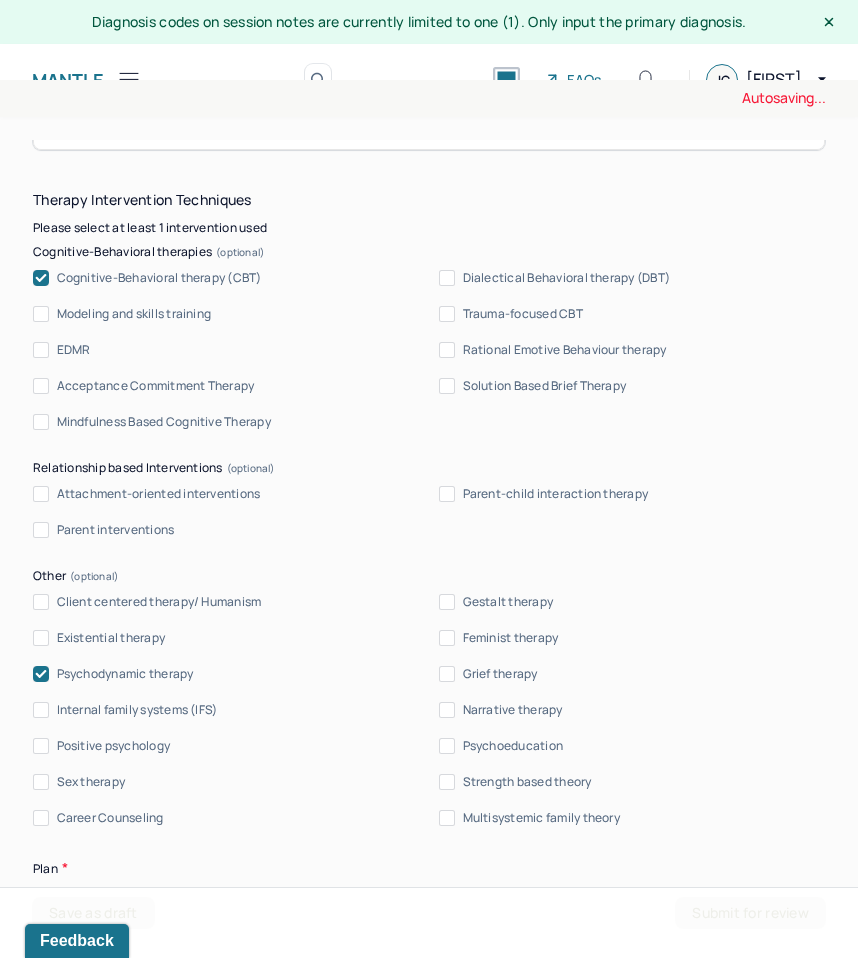 click on "Client centered therapy/ Humanism" at bounding box center (159, 602) 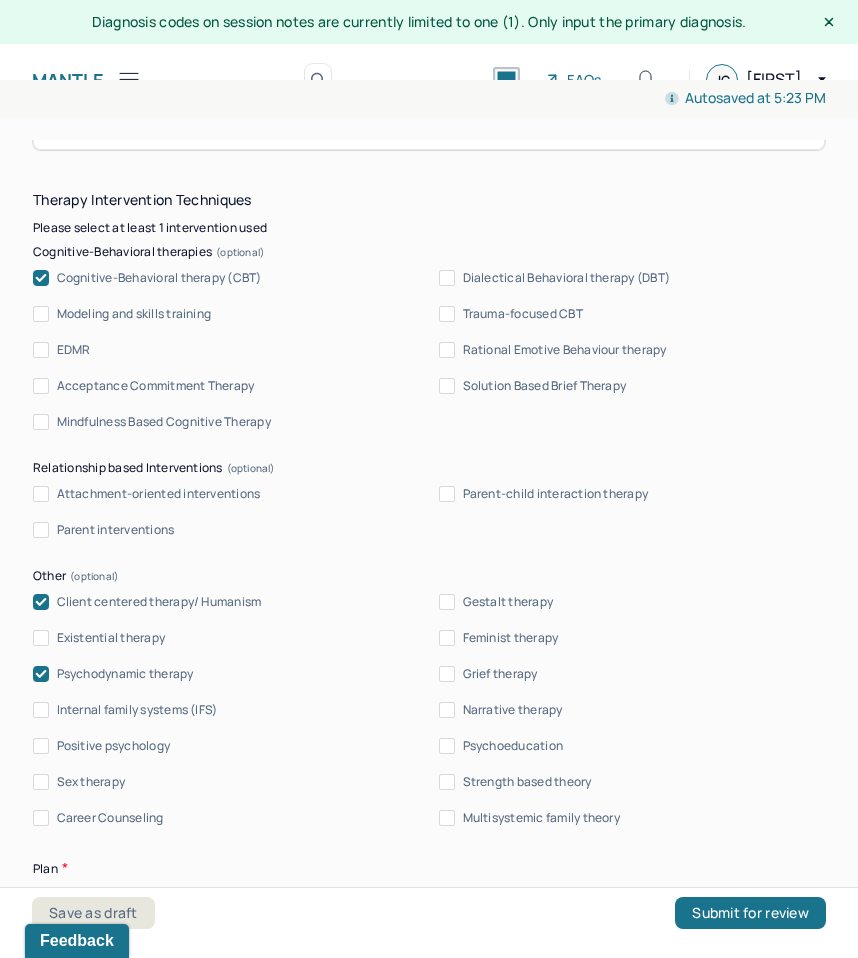 click on "Narrative therapy" at bounding box center (513, 710) 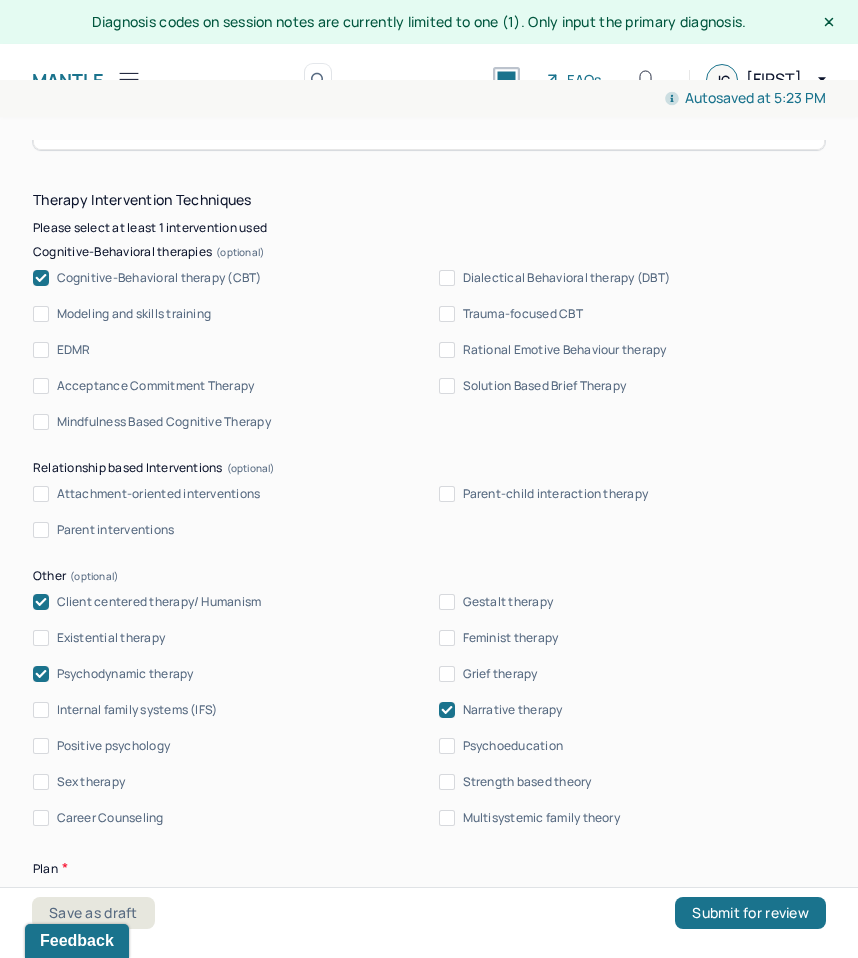 click on "Strength based theory" at bounding box center [527, 782] 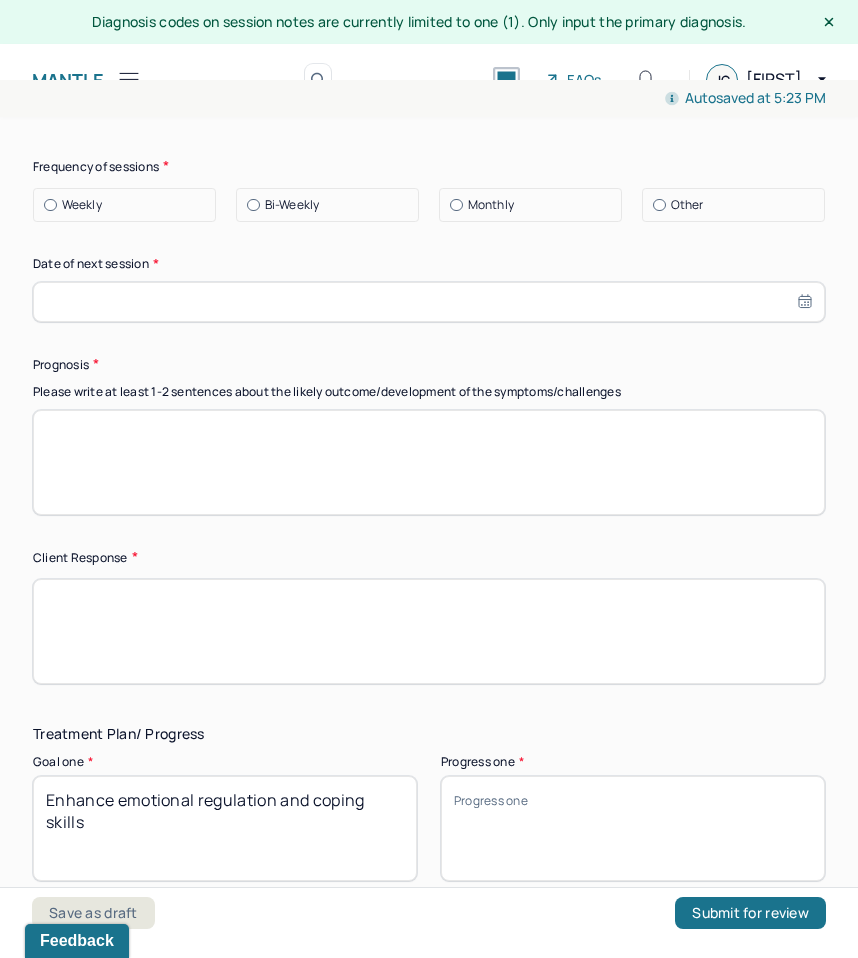 scroll, scrollTop: 2685, scrollLeft: 0, axis: vertical 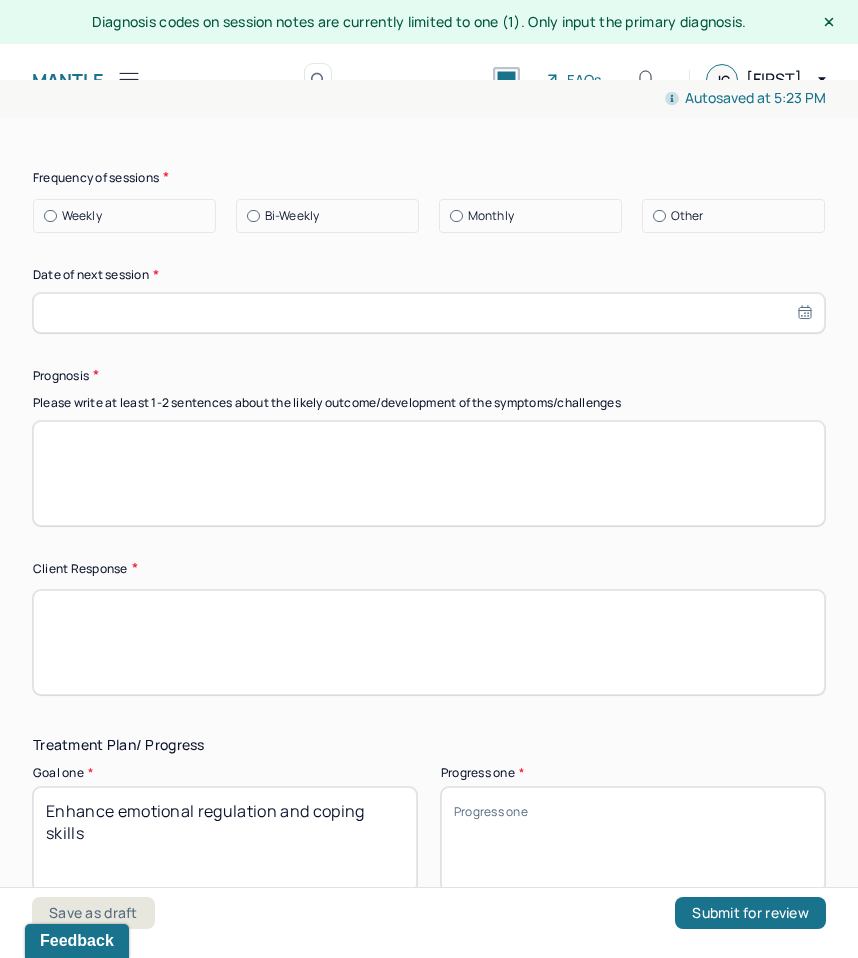 click at bounding box center [429, 642] 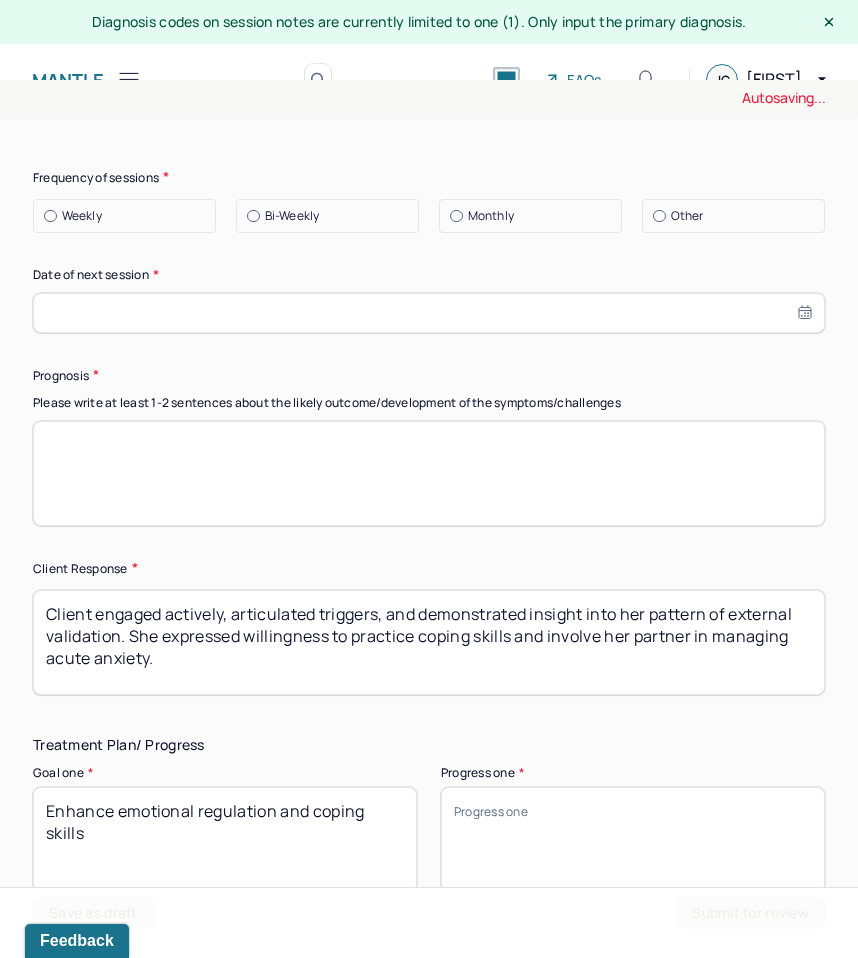 type on "Client engaged actively, articulated triggers, and demonstrated insight into her pattern of external validation. She expressed willingness to practice coping skills and involve her partner in managing acute anxiety." 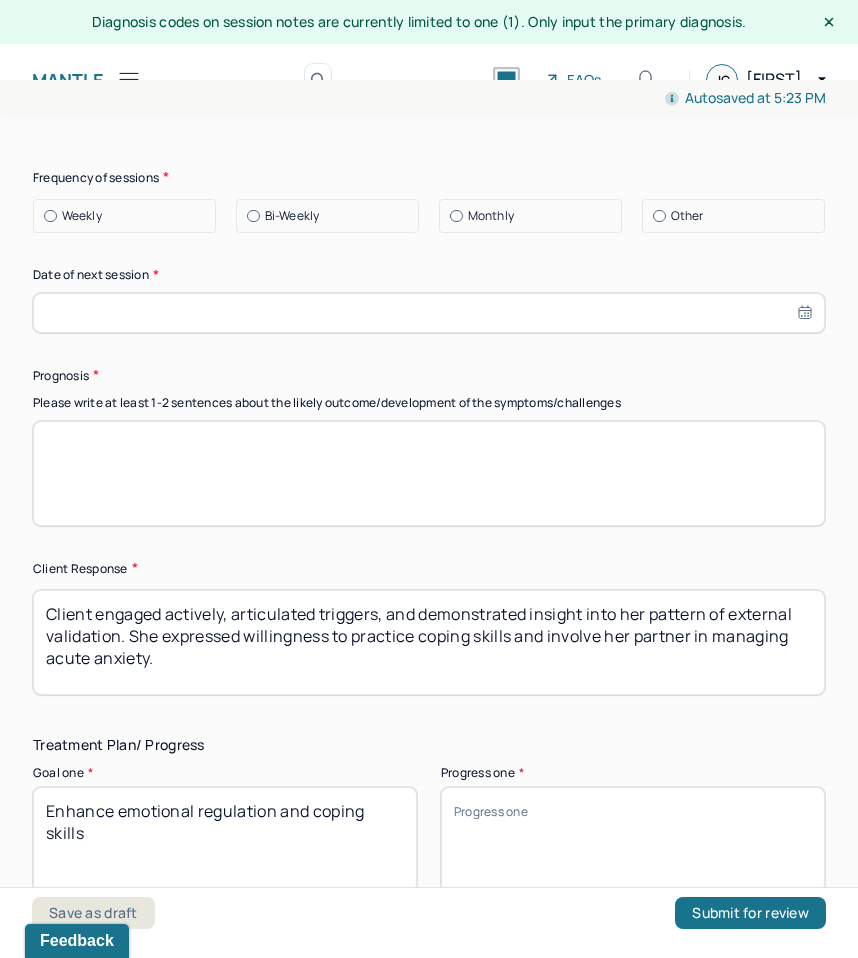 click at bounding box center [429, 473] 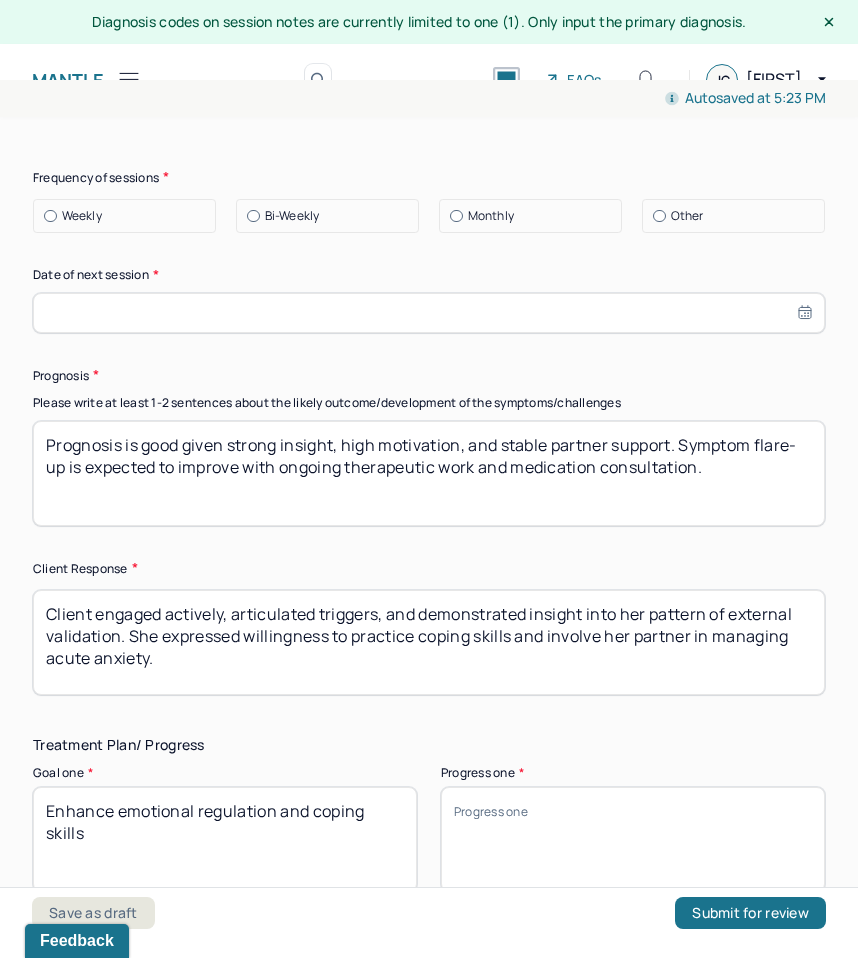 type on "Prognosis is good given strong insight, high motivation, and stable partner support. Symptom flare-up is expected to improve with ongoing therapeutic work and medication consultation." 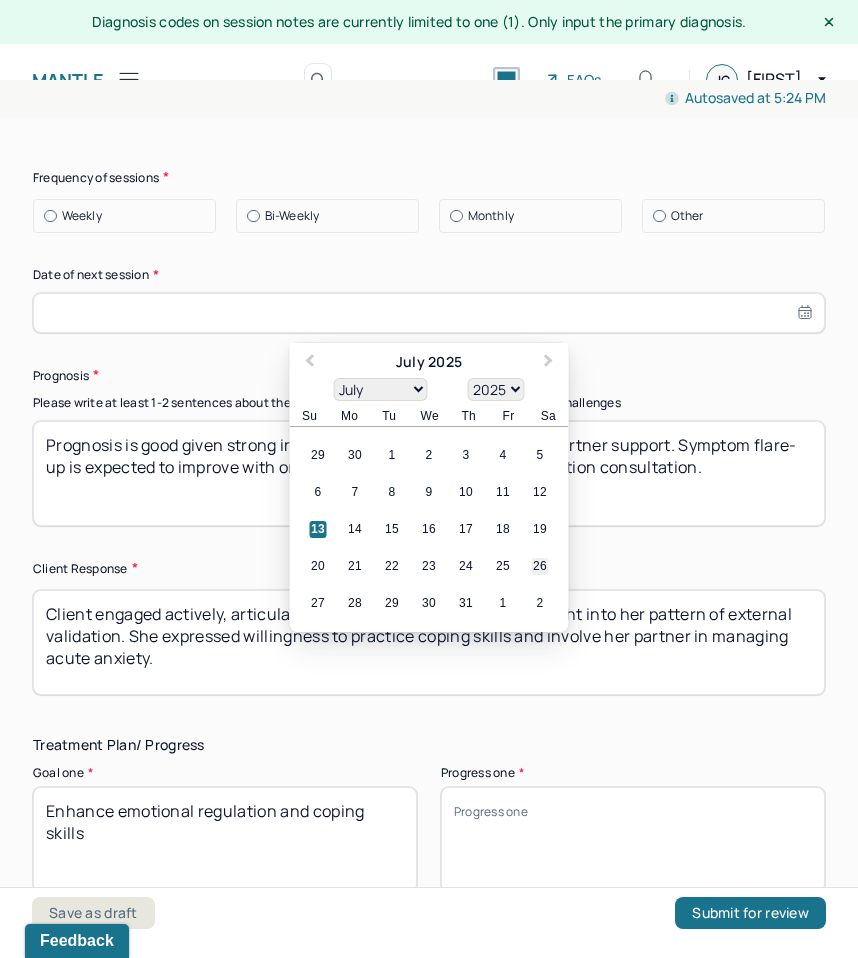 click on "26" at bounding box center [540, 566] 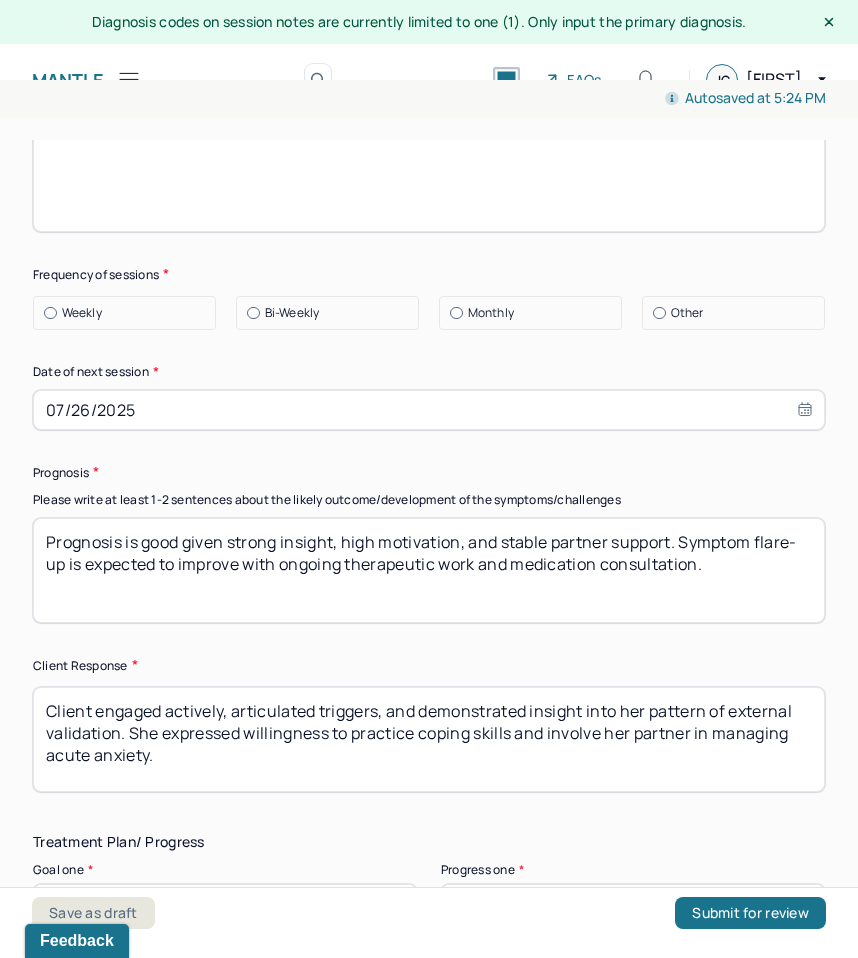 scroll, scrollTop: 2572, scrollLeft: 0, axis: vertical 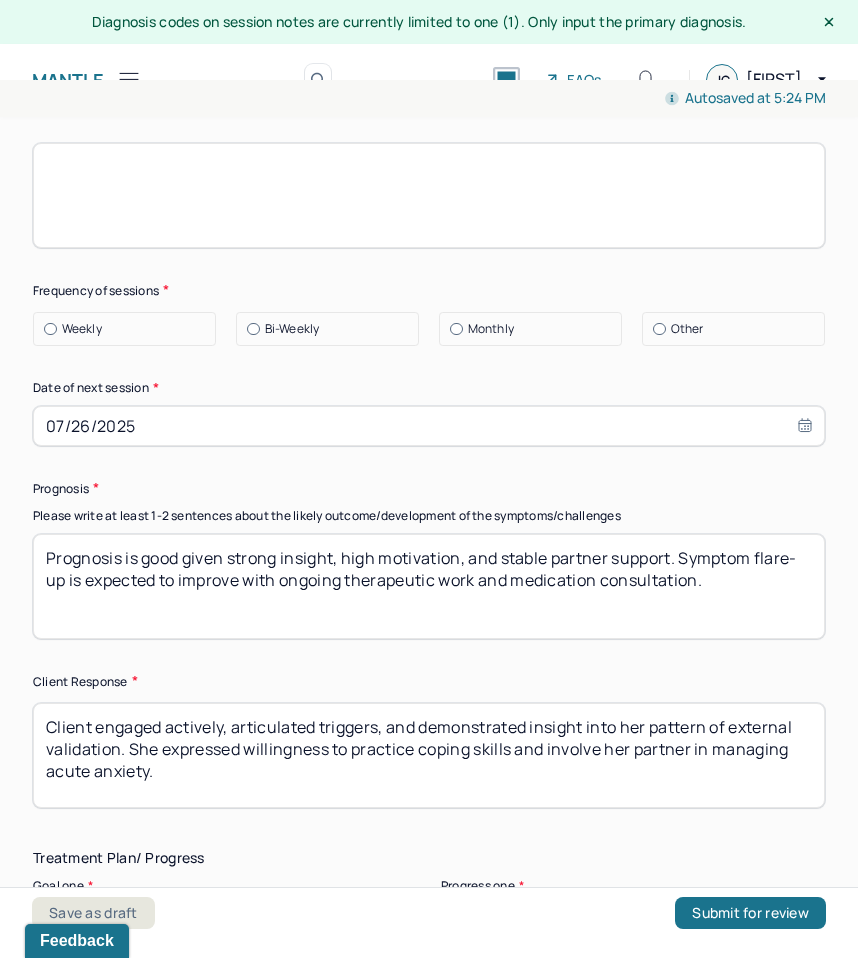 click on "Weekly" at bounding box center (82, 329) 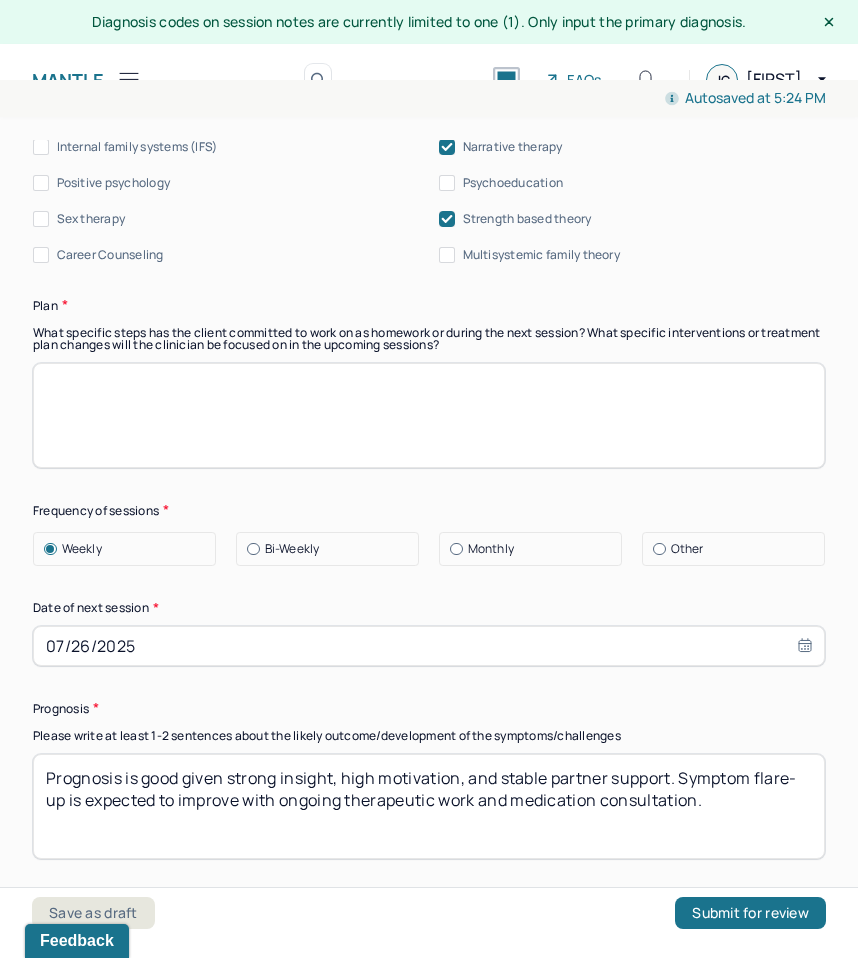 scroll, scrollTop: 2319, scrollLeft: 0, axis: vertical 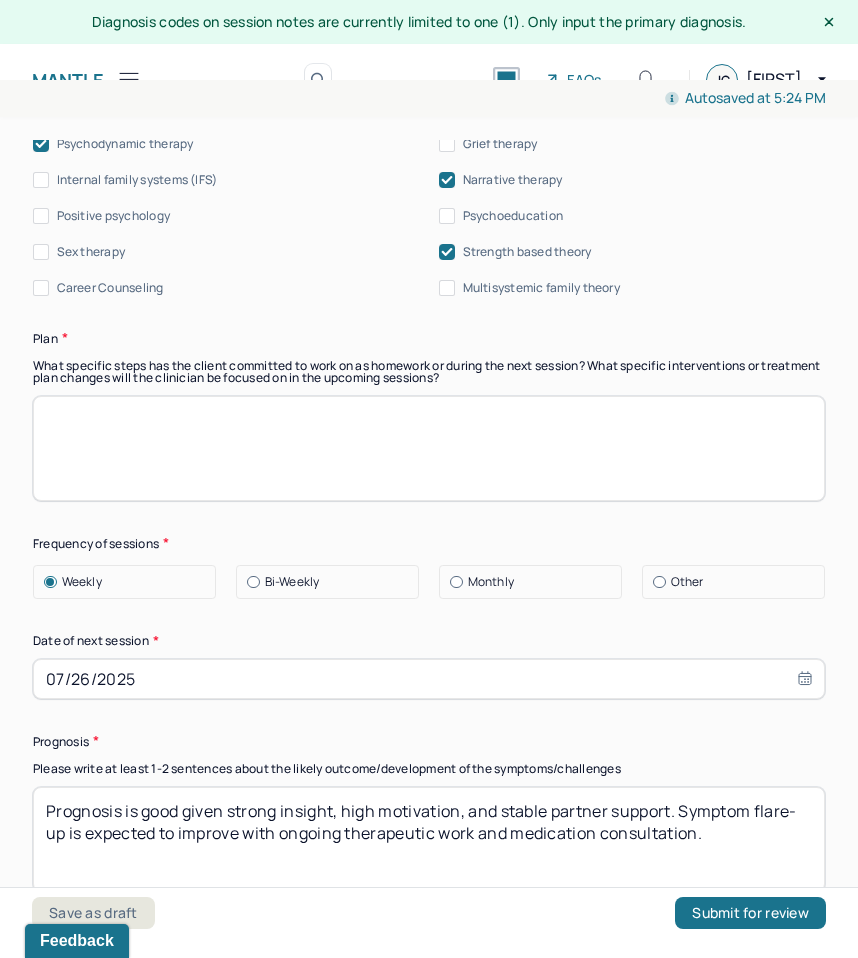 click at bounding box center (429, 448) 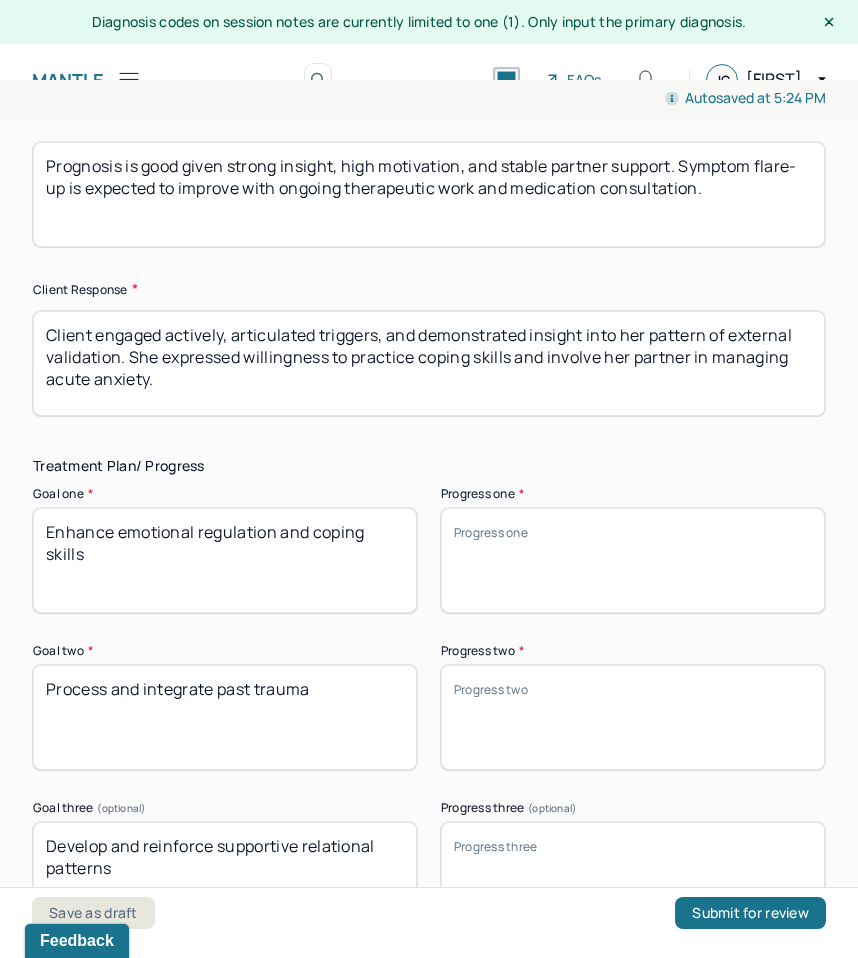 scroll, scrollTop: 3121, scrollLeft: 0, axis: vertical 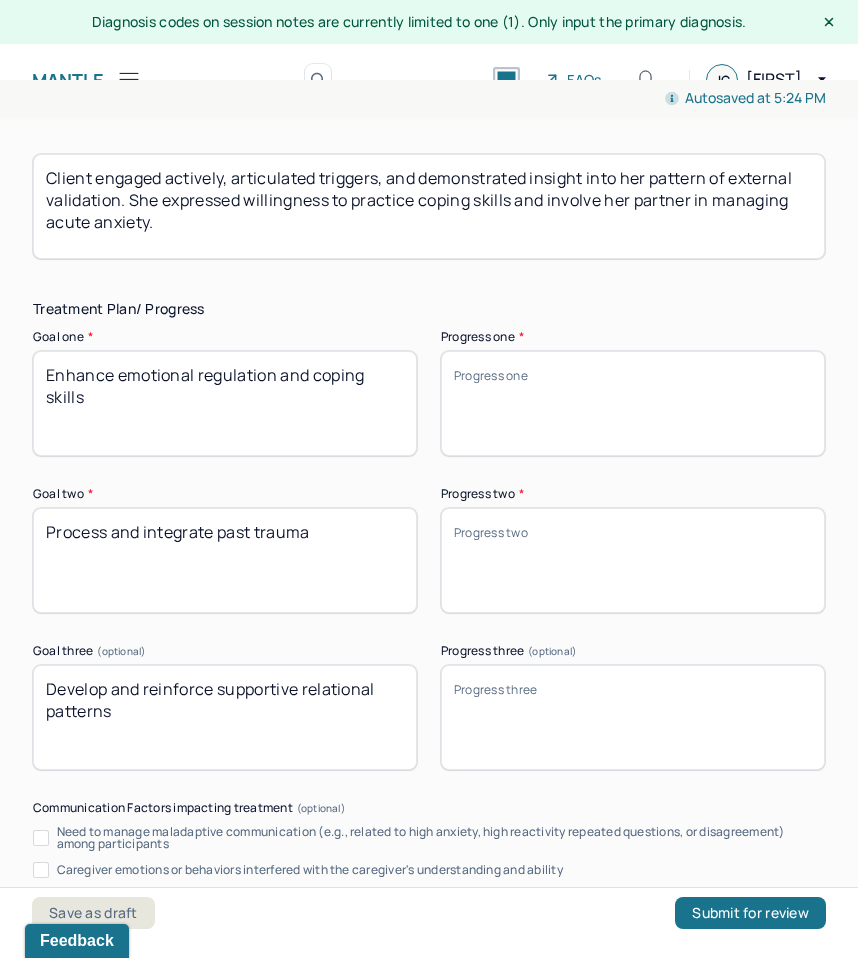 type on "Continue treatment with weekly sessions. Treatments goals remain appropriate." 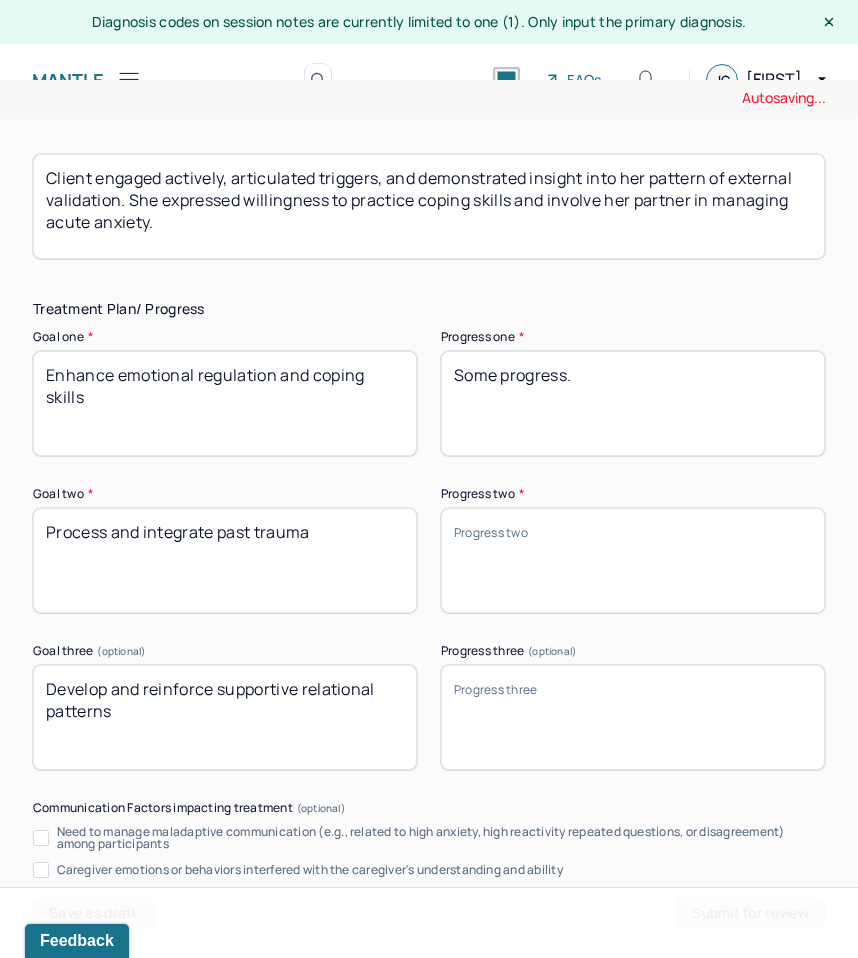 paste on "Client practiced grounding and emotional labeling" 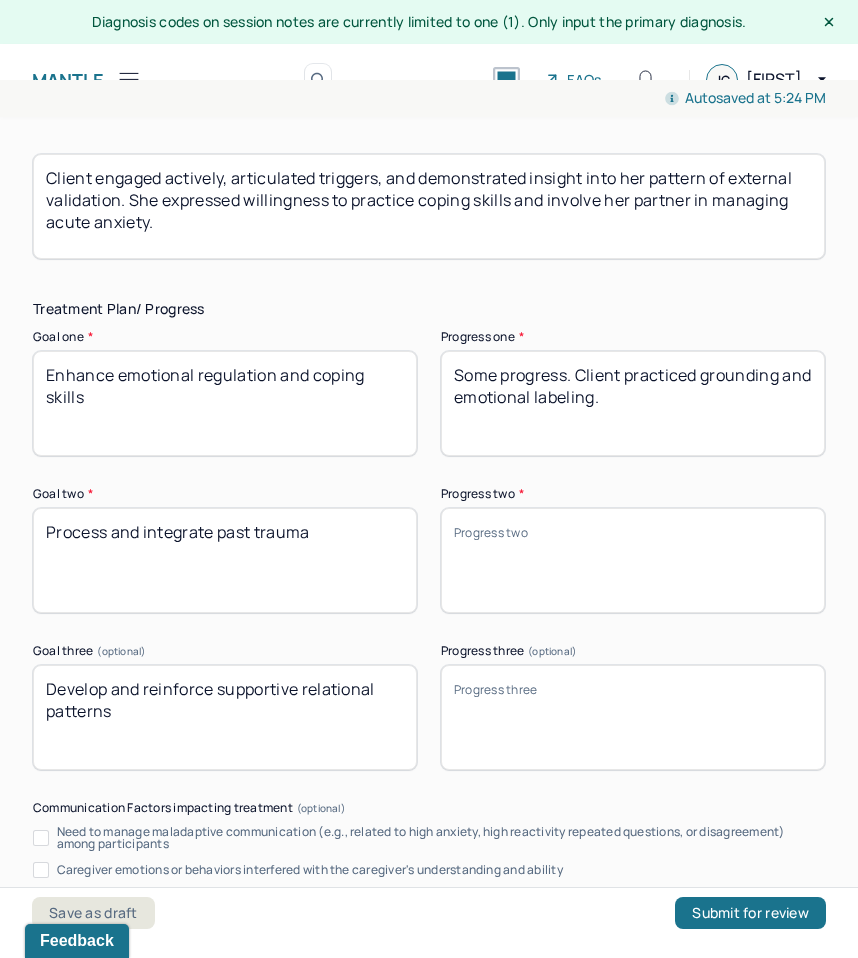 type on "Some progress. Client practiced grounding and emotional labeling." 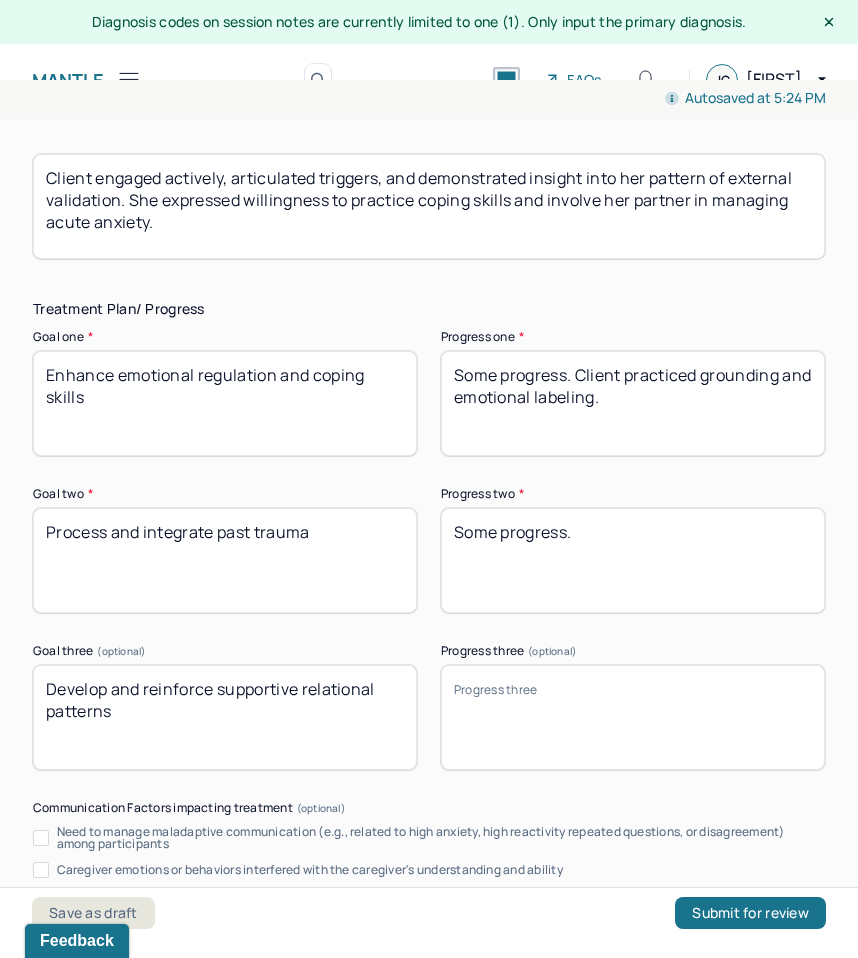 paste on "Initial connections made between cultural expectations and current distress" 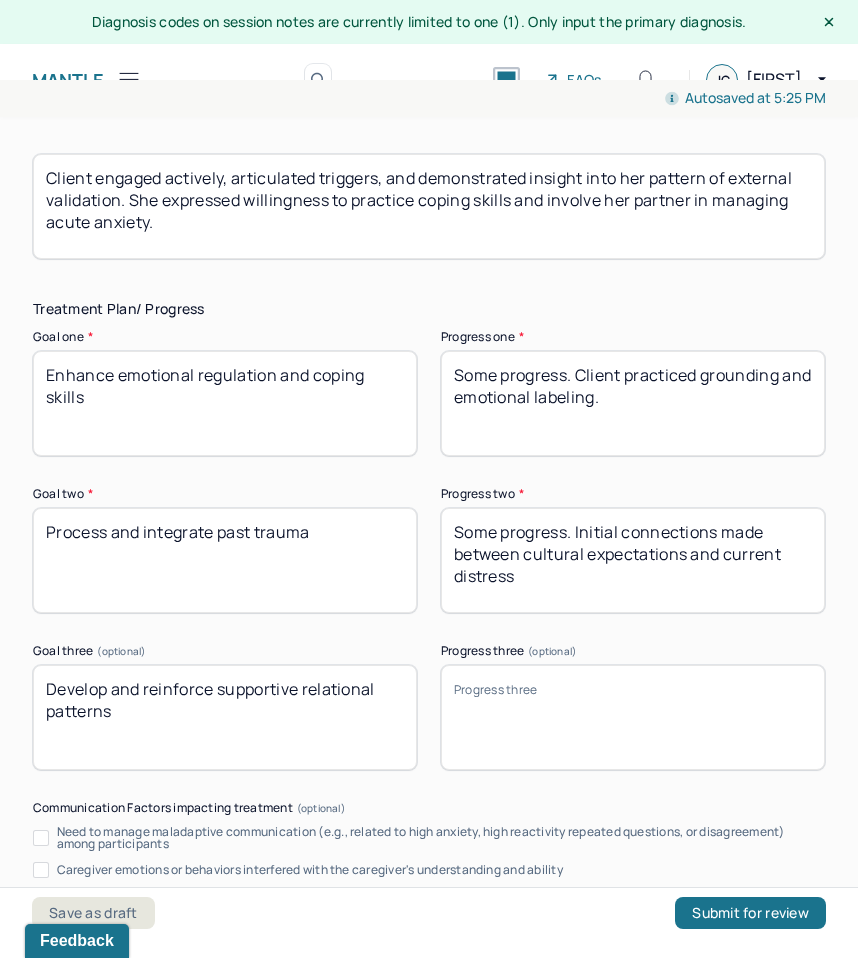 type on "Some progress. Initial connections made between cultural expectations and current distress" 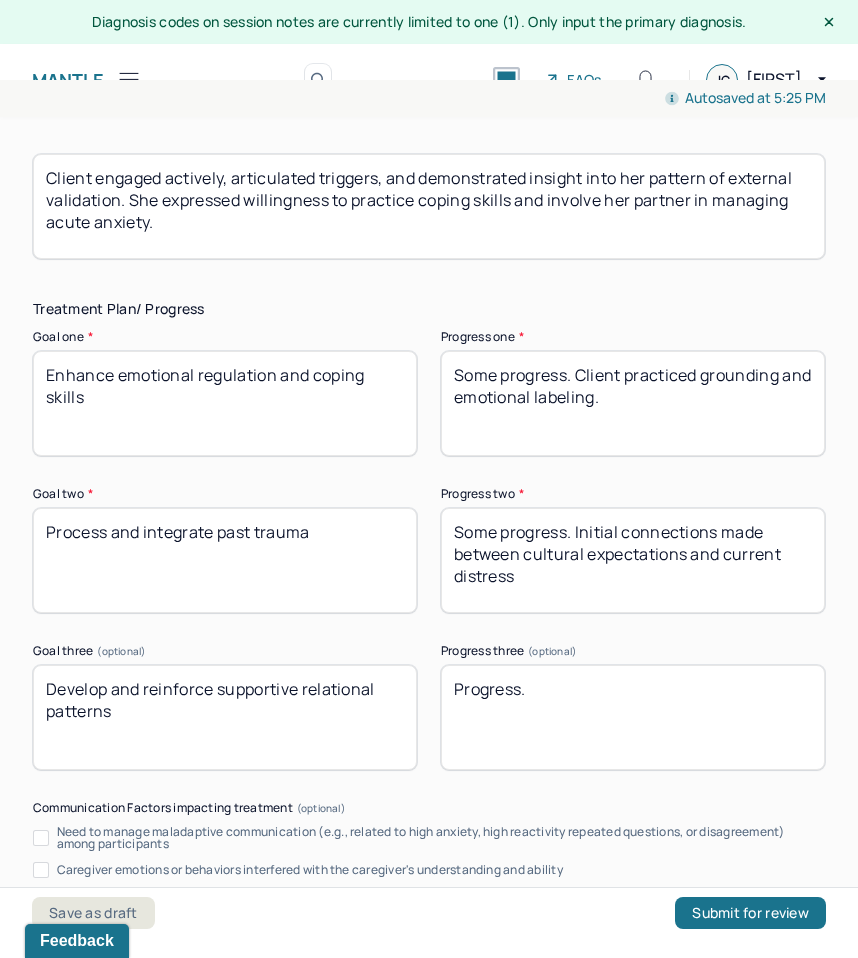 paste on "Client identified need to share anxiety with partner, demonstrating early use of relational supports." 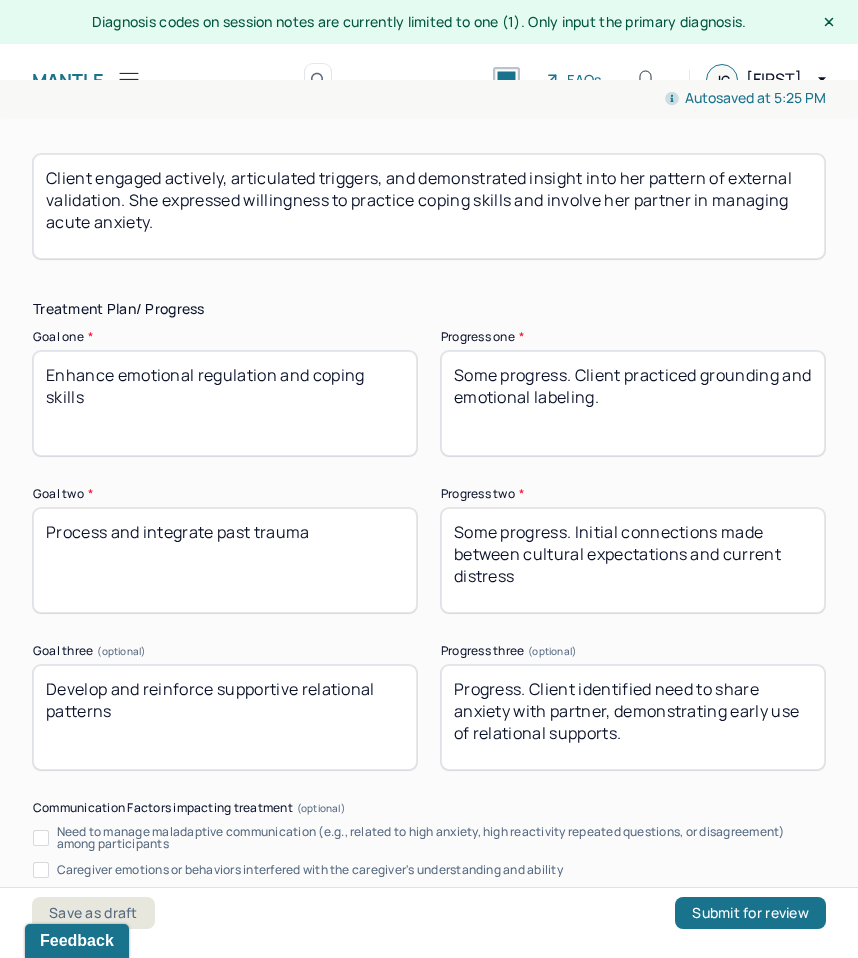 scroll, scrollTop: 3632, scrollLeft: 0, axis: vertical 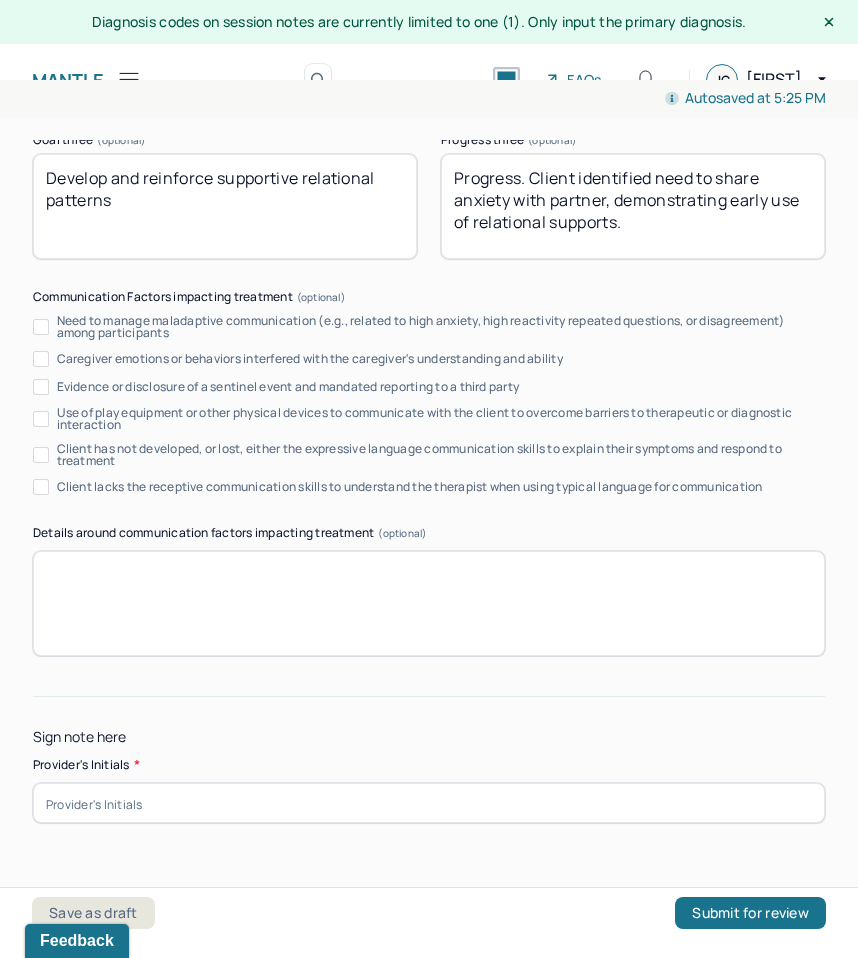 type on "Progress. Client identified need to share anxiety with partner, demonstrating early use of relational supports." 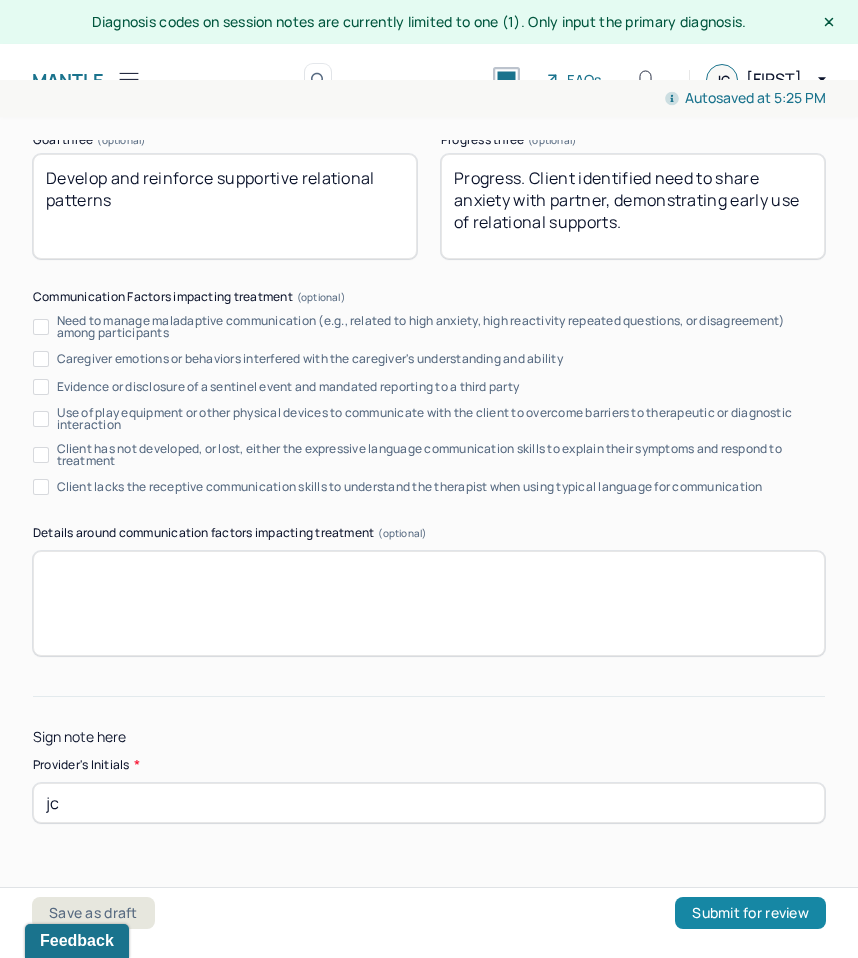 type on "jc" 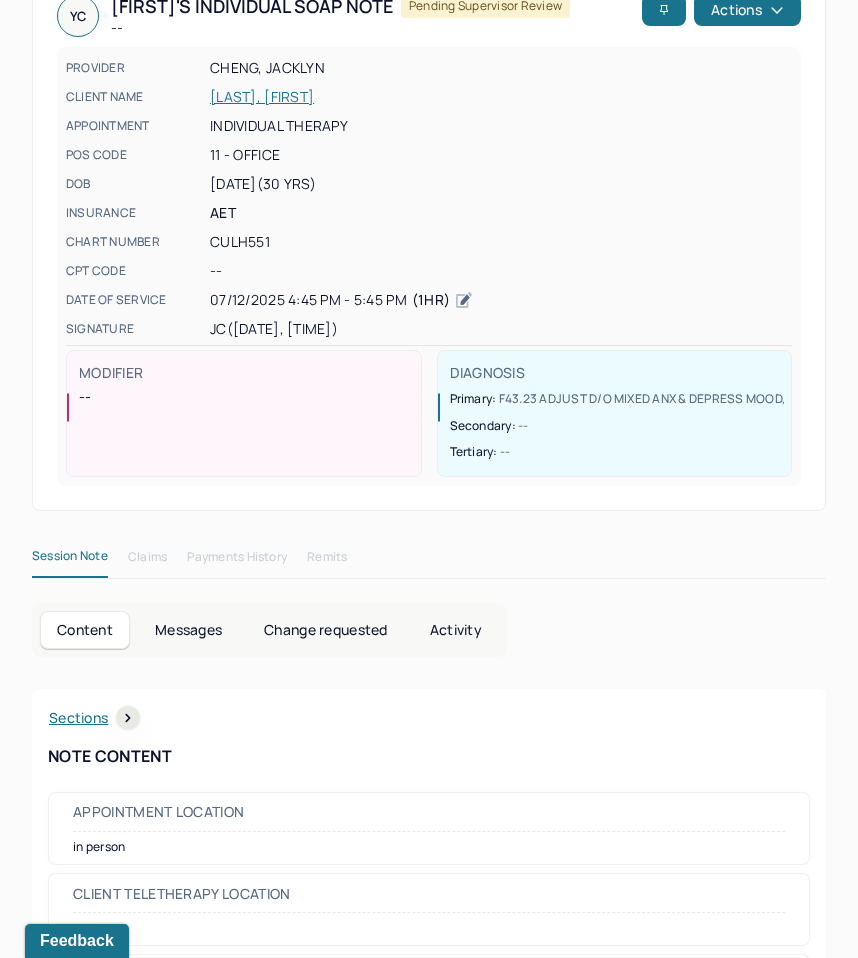 scroll, scrollTop: 0, scrollLeft: 0, axis: both 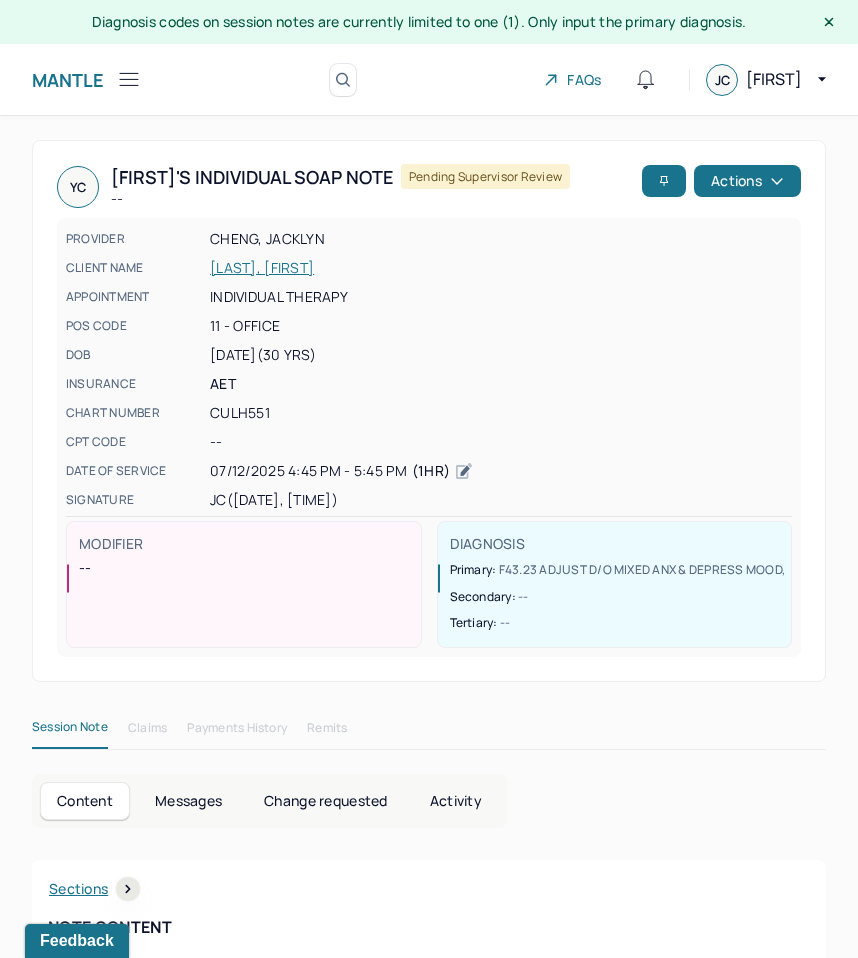 click on "Mantle     Note   Search by client name, chart number     FAQs     JC Jacklyn" at bounding box center [429, 80] 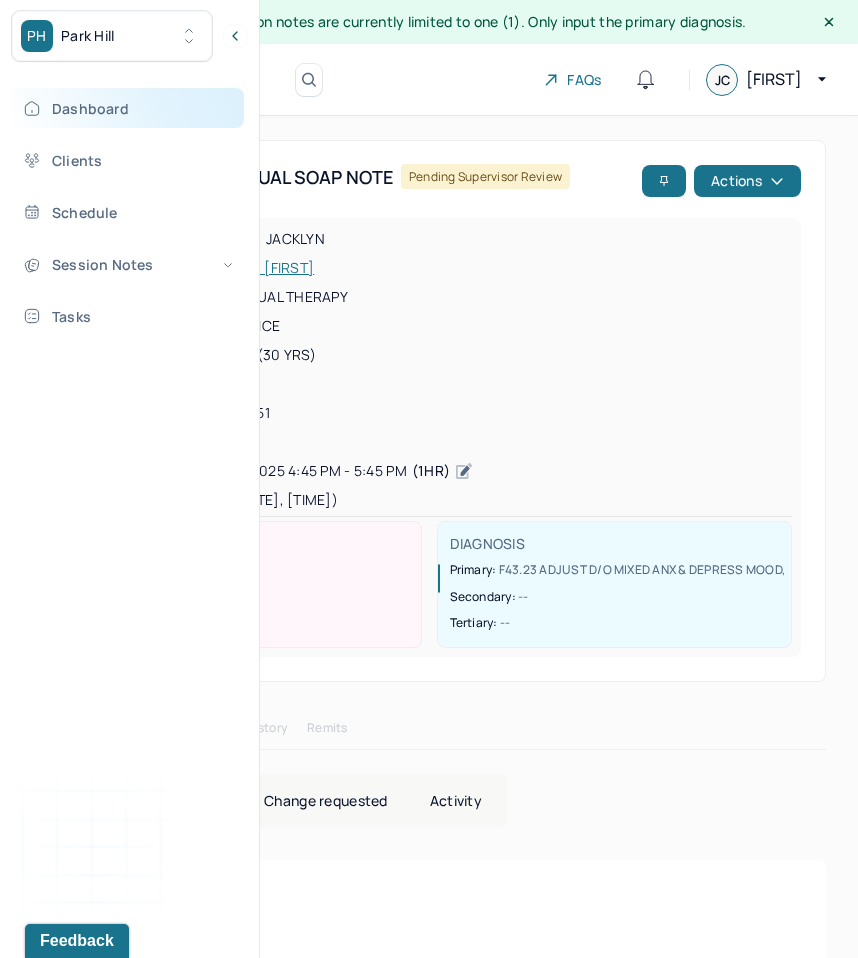 click on "Dashboard" at bounding box center [128, 108] 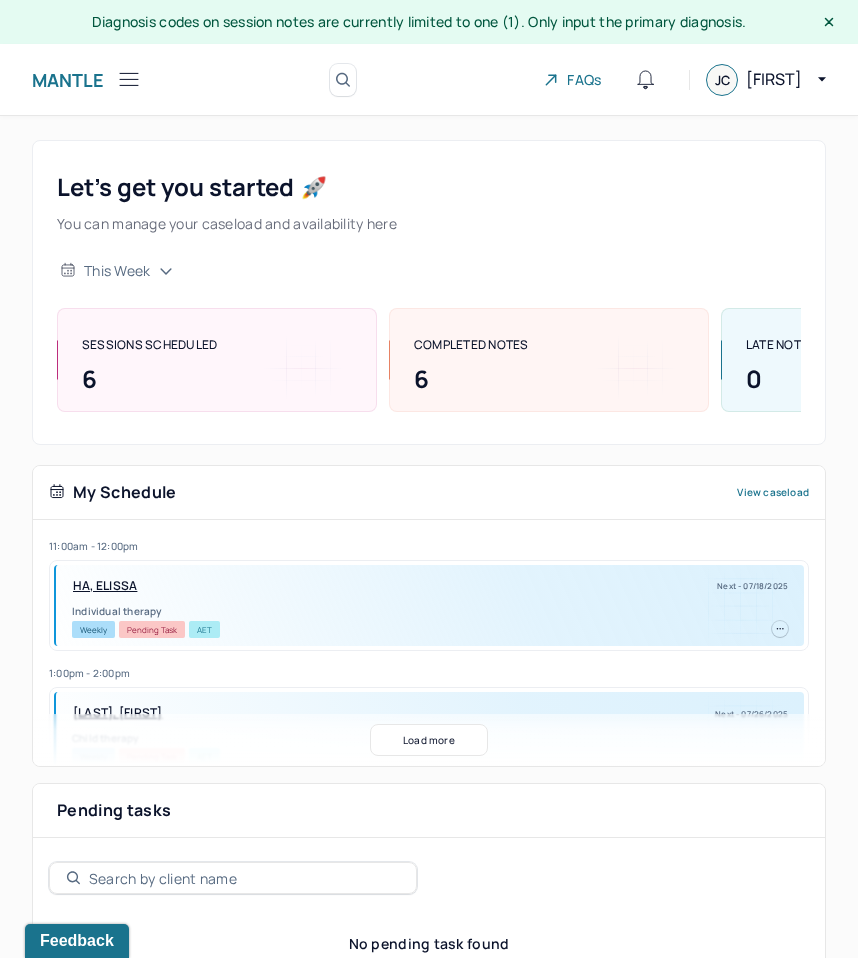 click 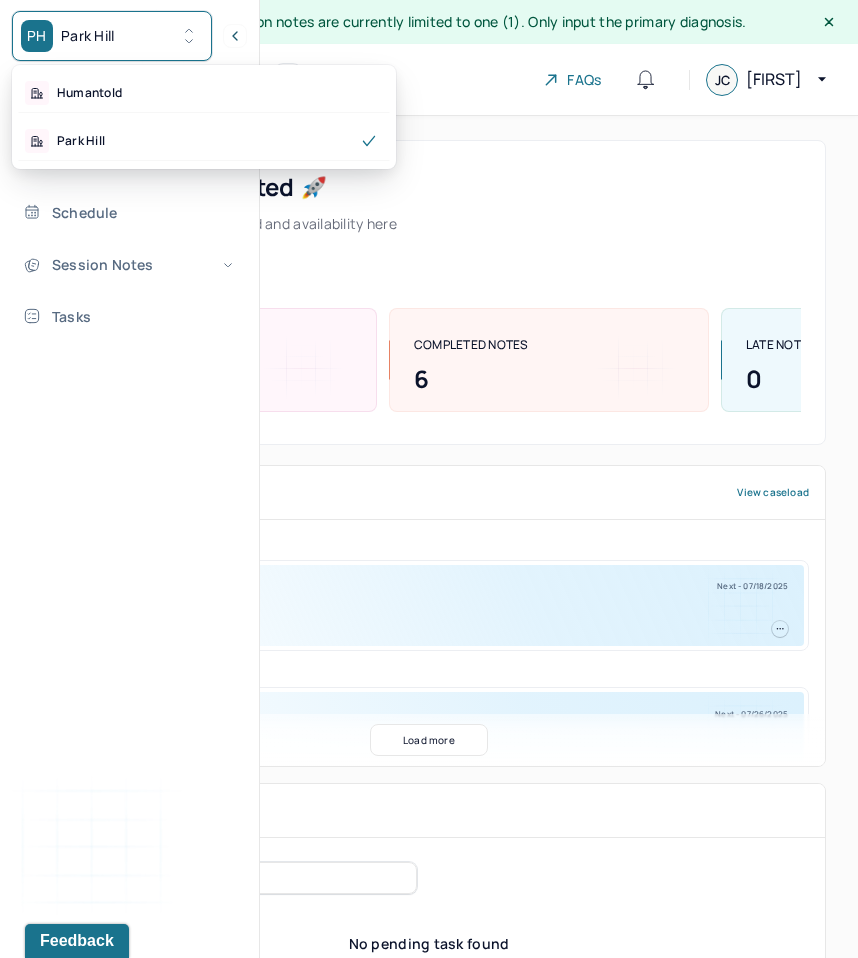 click on "PH Park Hill" at bounding box center (112, 36) 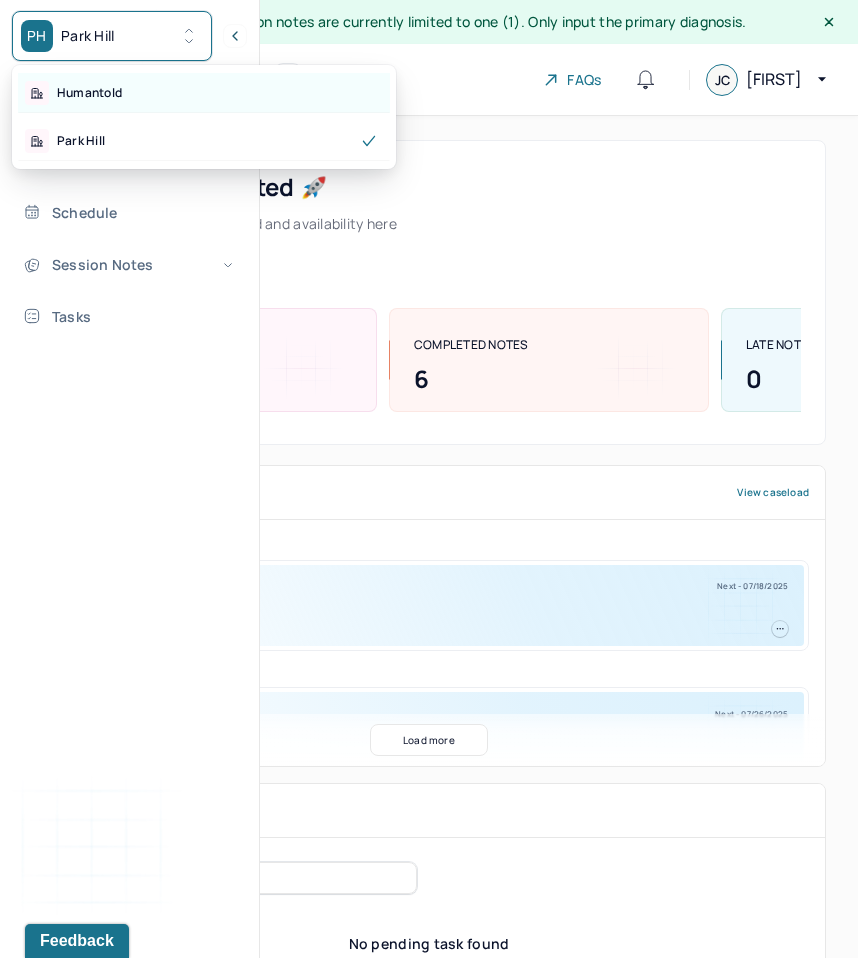 click on "Humantold" at bounding box center (204, 93) 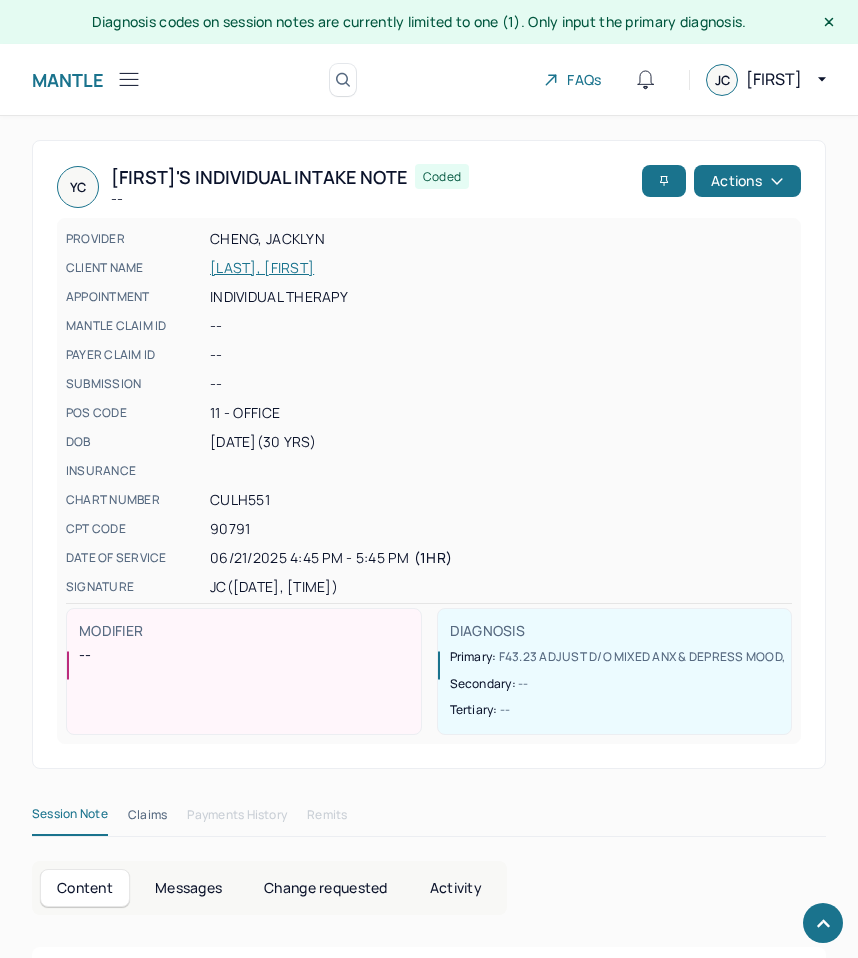 scroll, scrollTop: 9291, scrollLeft: 0, axis: vertical 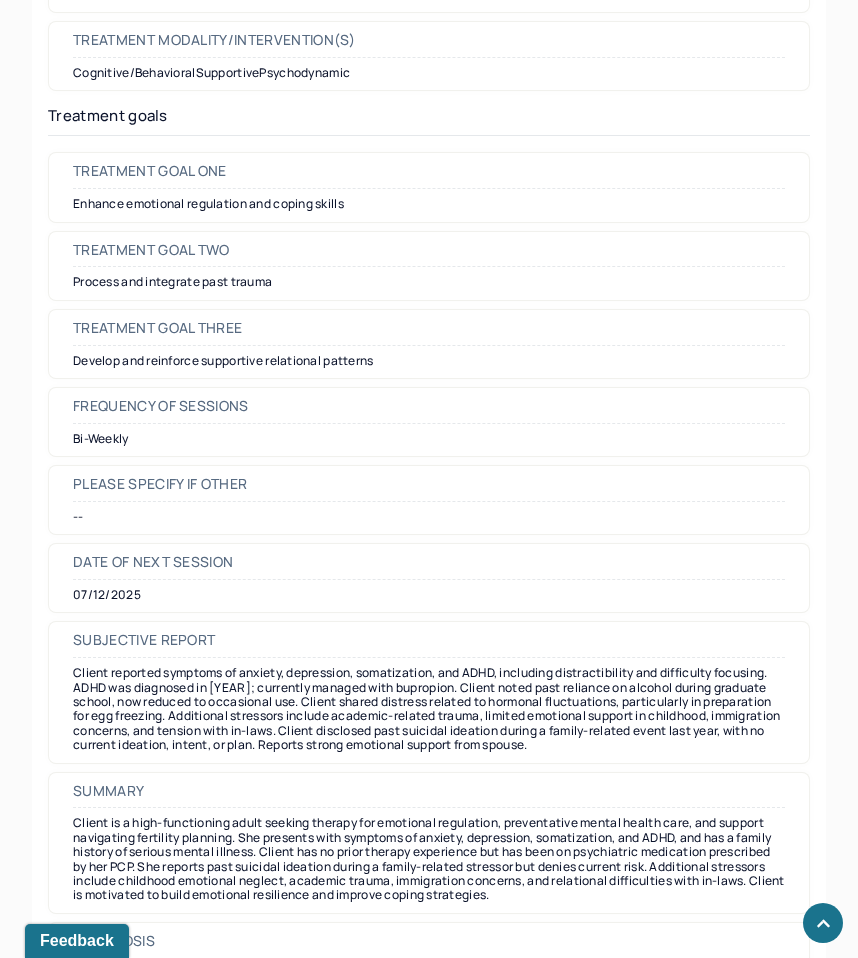 click on "Process and integrate past trauma" at bounding box center (429, 282) 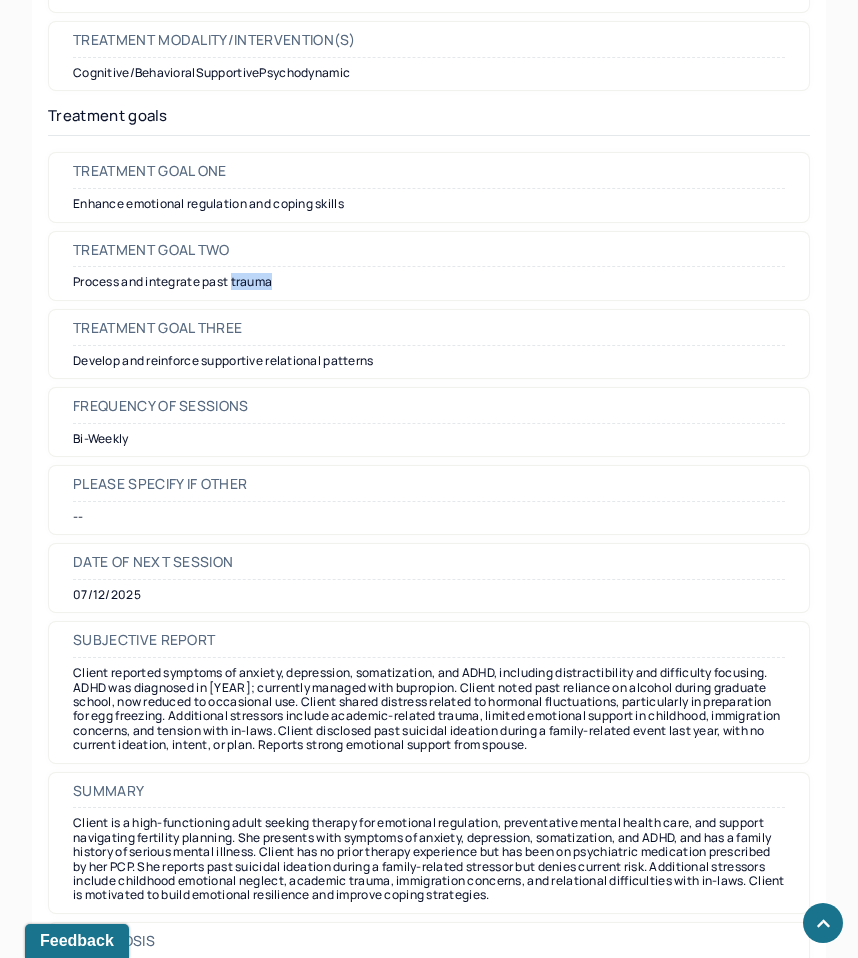 click on "Process and integrate past trauma" at bounding box center [429, 282] 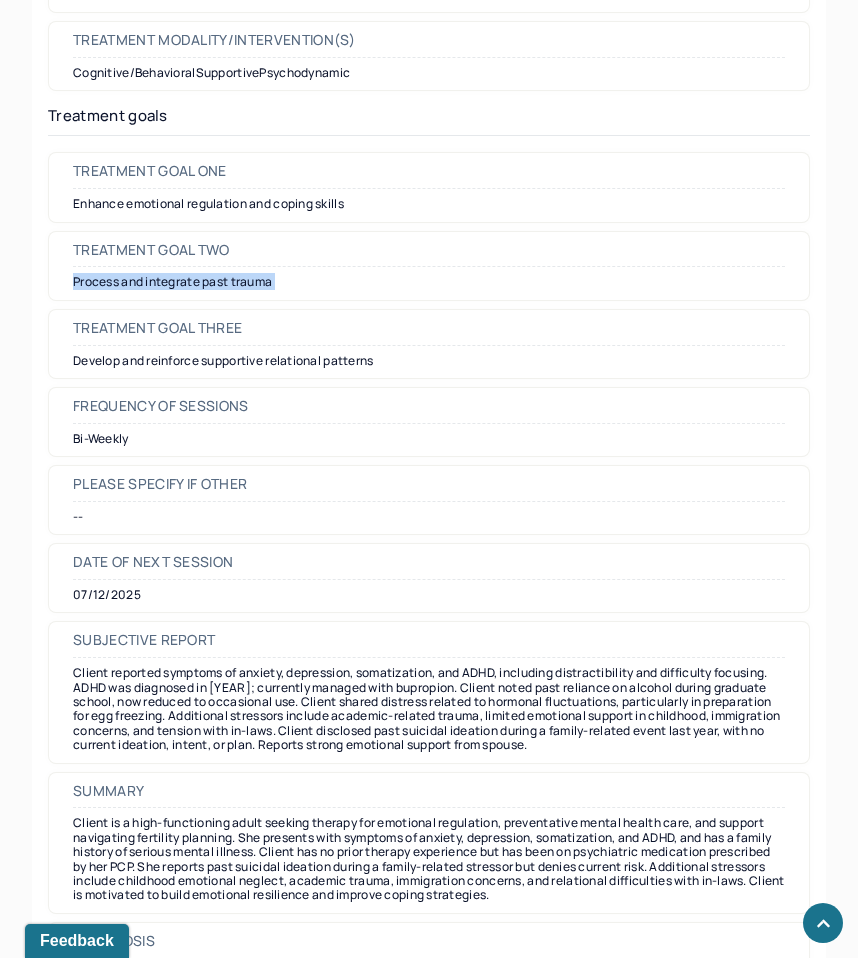 click on "Process and integrate past trauma" at bounding box center (429, 282) 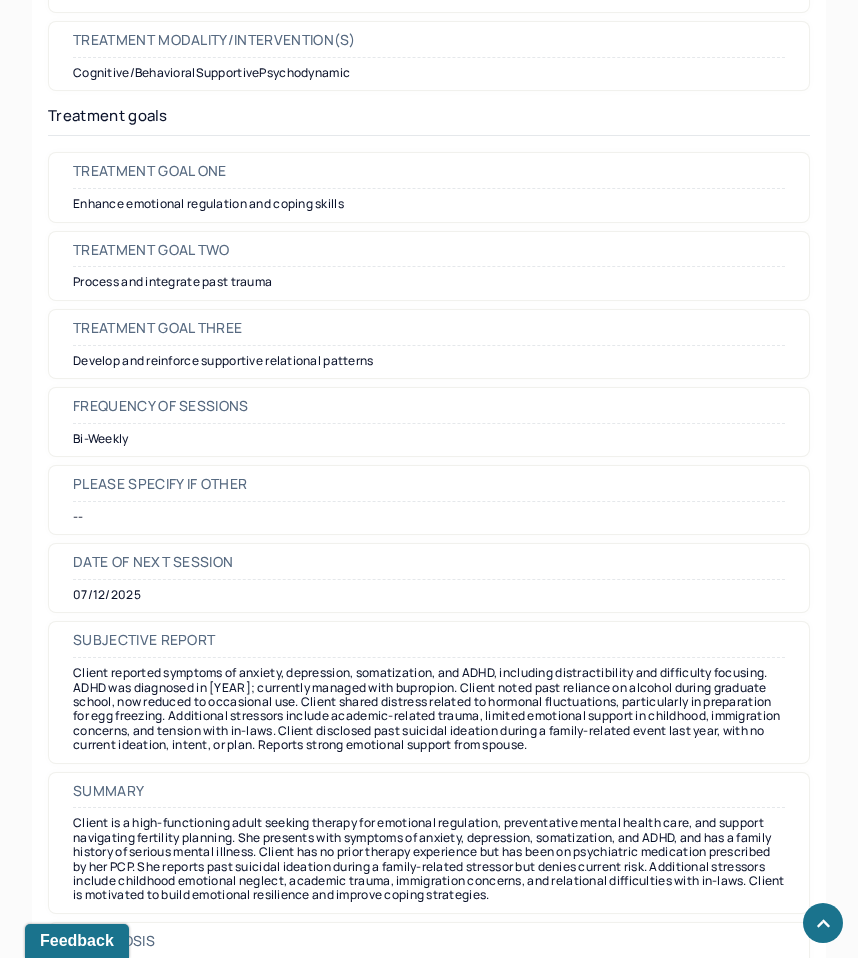 click on "Develop and reinforce supportive relational patterns" at bounding box center [429, 361] 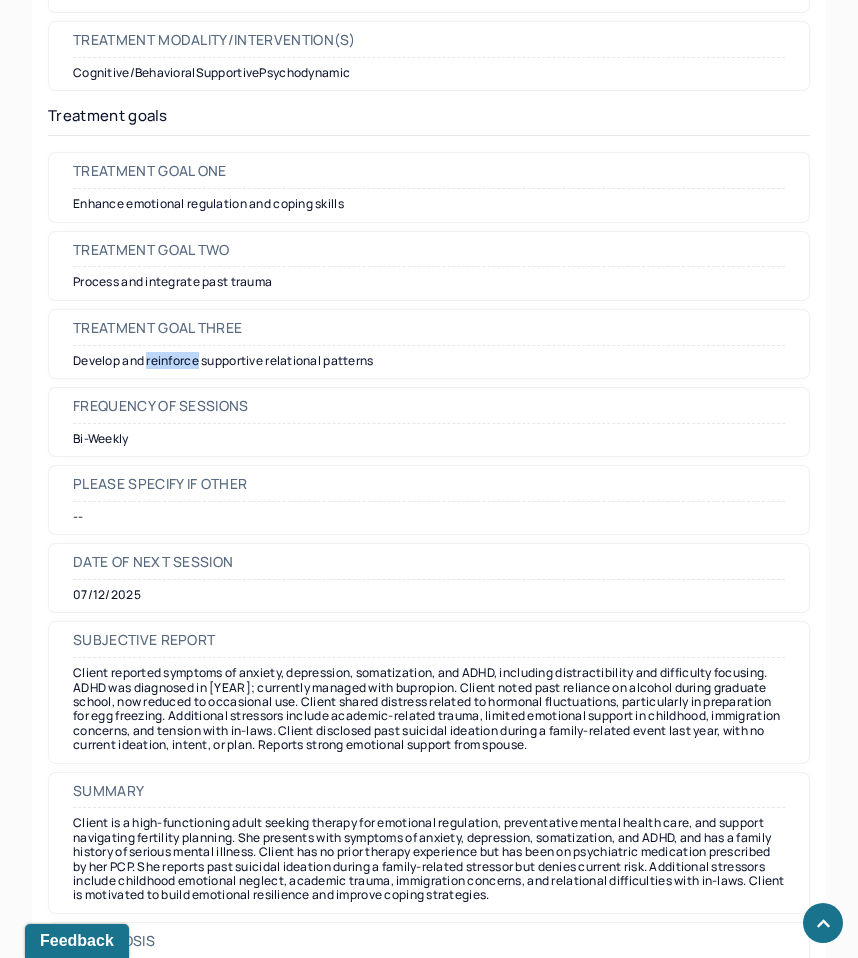 click on "Develop and reinforce supportive relational patterns" at bounding box center (429, 361) 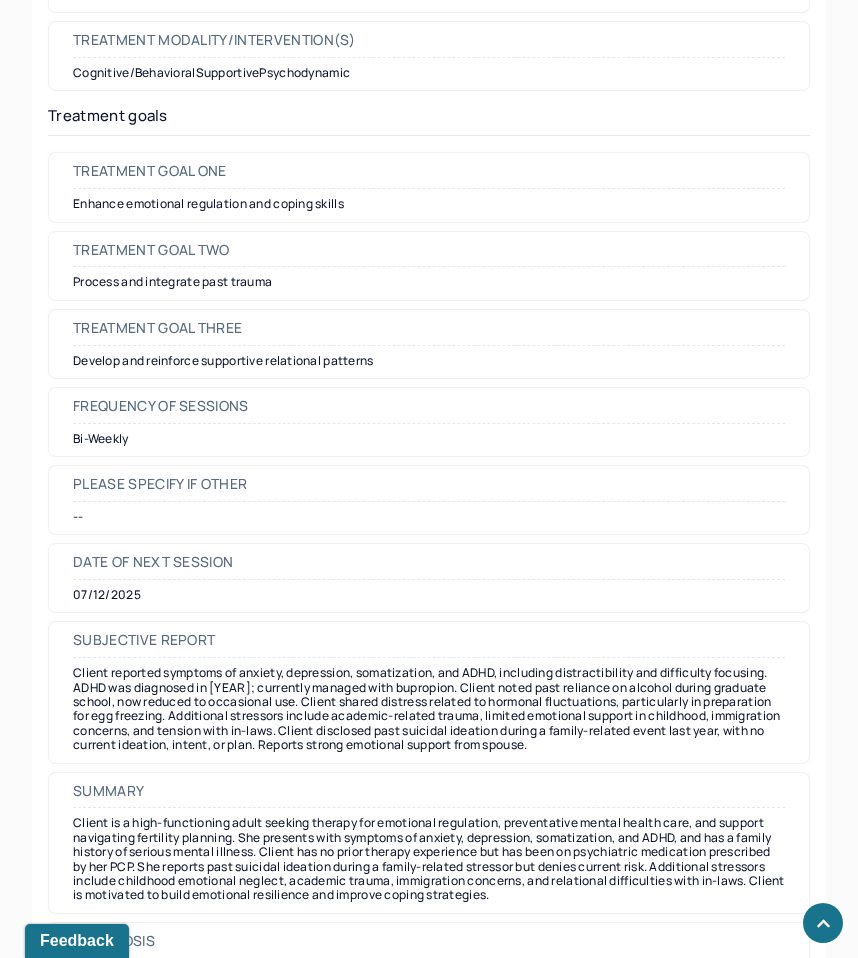 click on "Develop and reinforce supportive relational patterns" at bounding box center [429, 361] 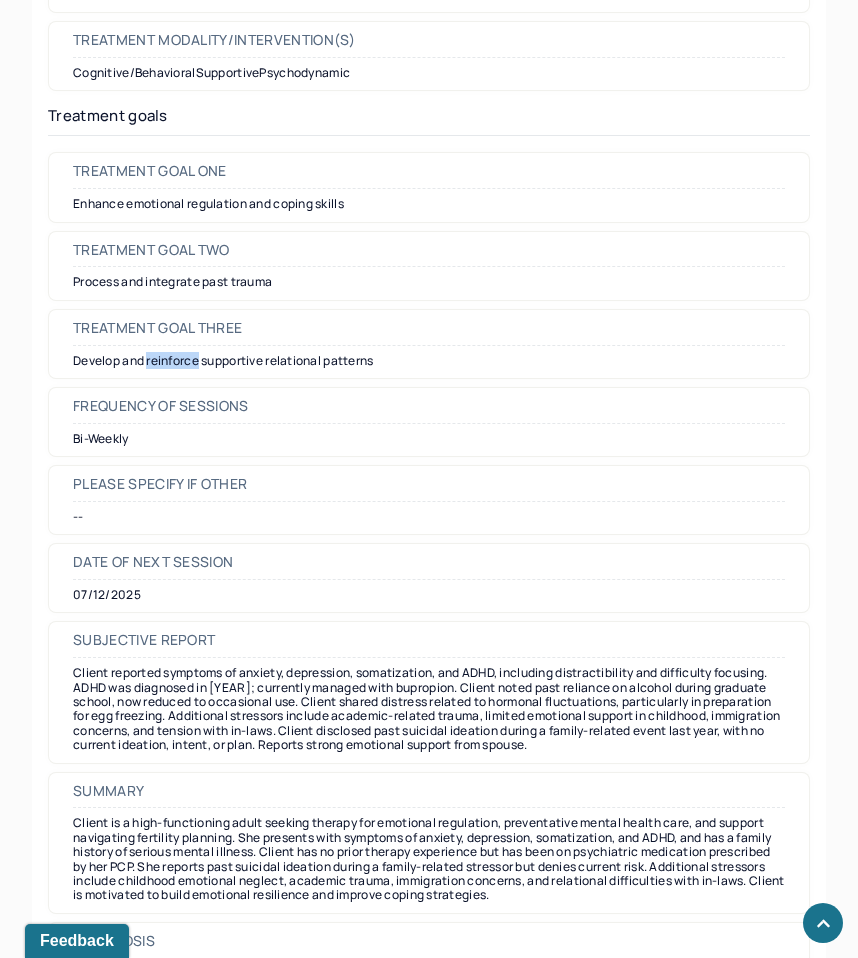 click on "Develop and reinforce supportive relational patterns" at bounding box center (429, 361) 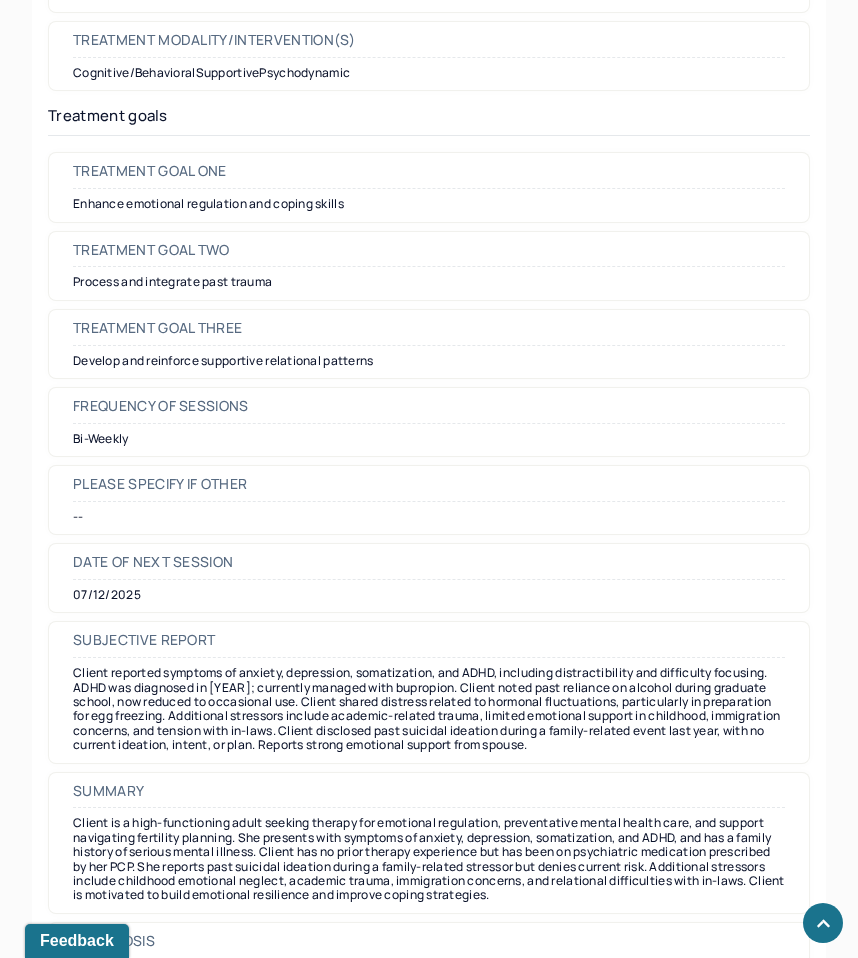 click on "Develop and reinforce supportive relational patterns" at bounding box center (429, 361) 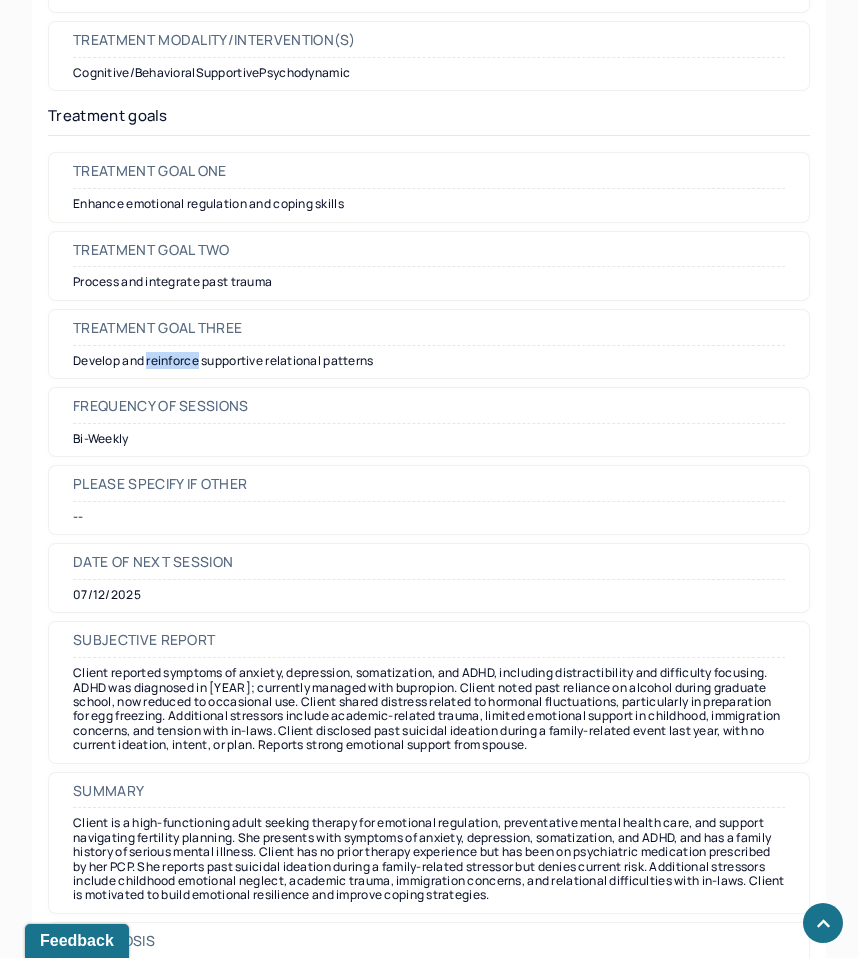 click on "Develop and reinforce supportive relational patterns" at bounding box center [429, 361] 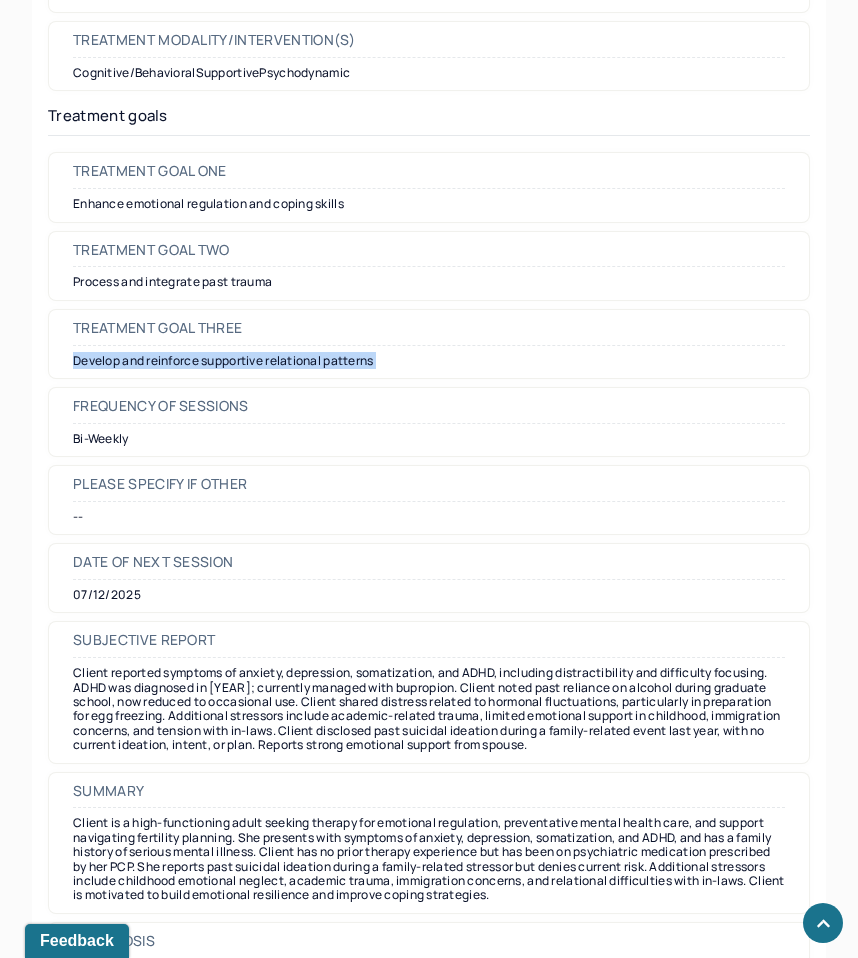 click on "Develop and reinforce supportive relational patterns" at bounding box center [429, 361] 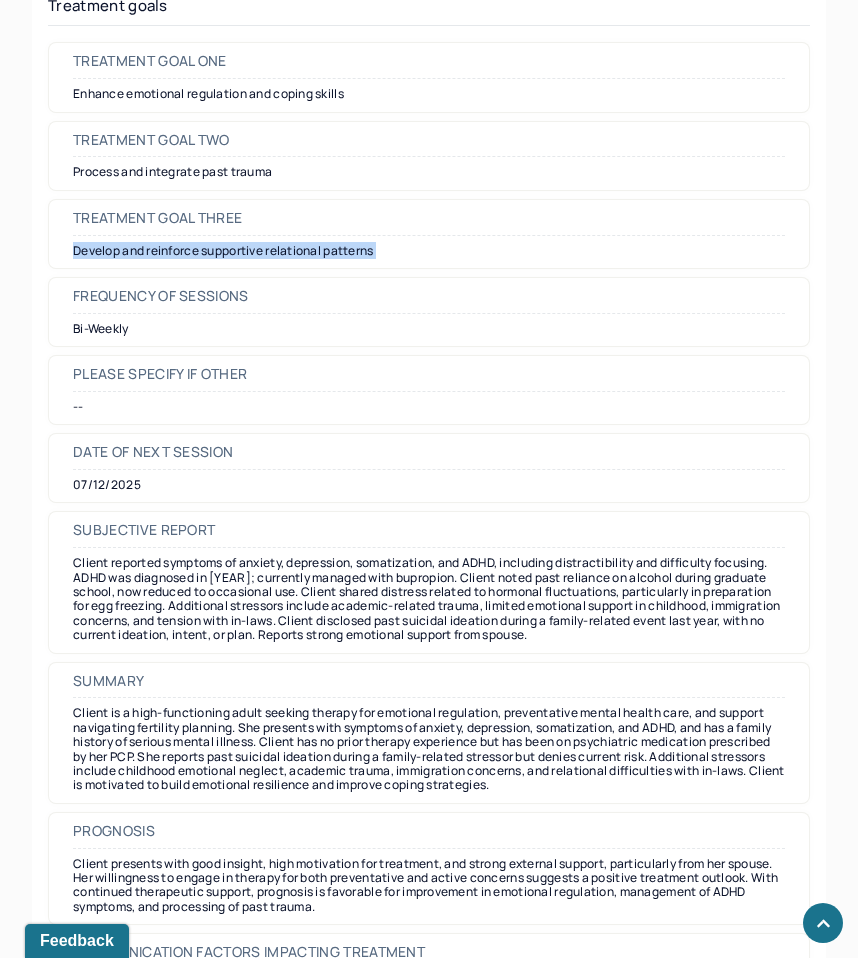 scroll, scrollTop: 9765, scrollLeft: 0, axis: vertical 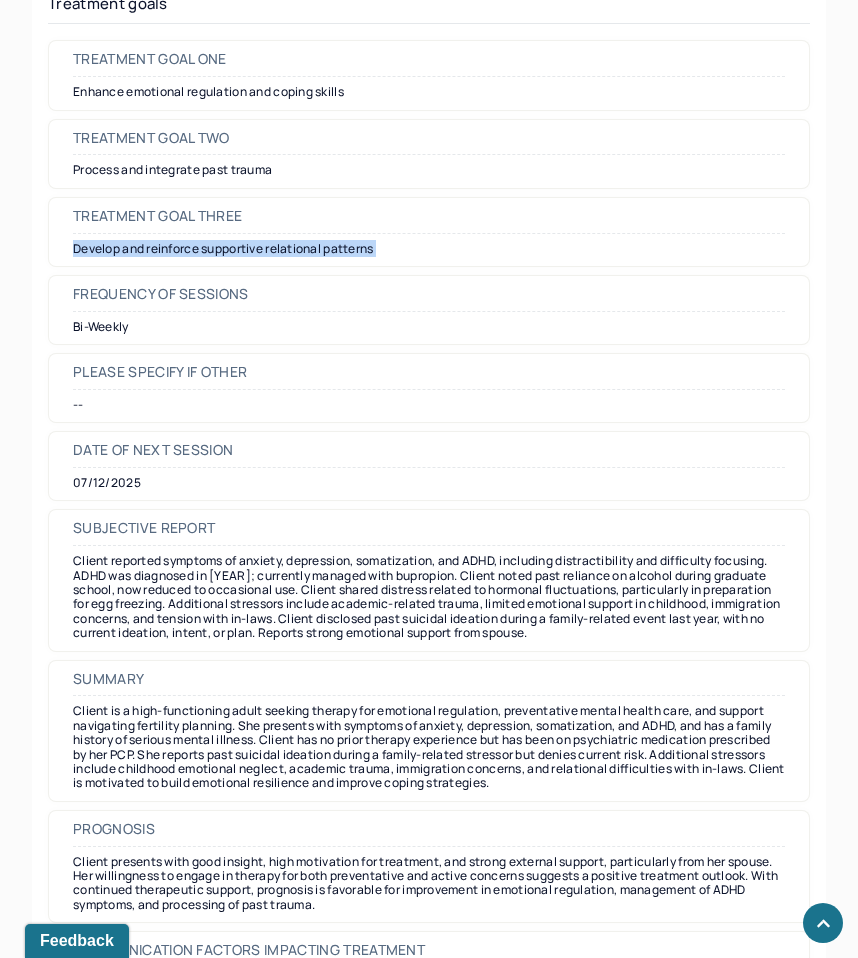 click on "Develop and reinforce supportive relational patterns" at bounding box center [429, 249] 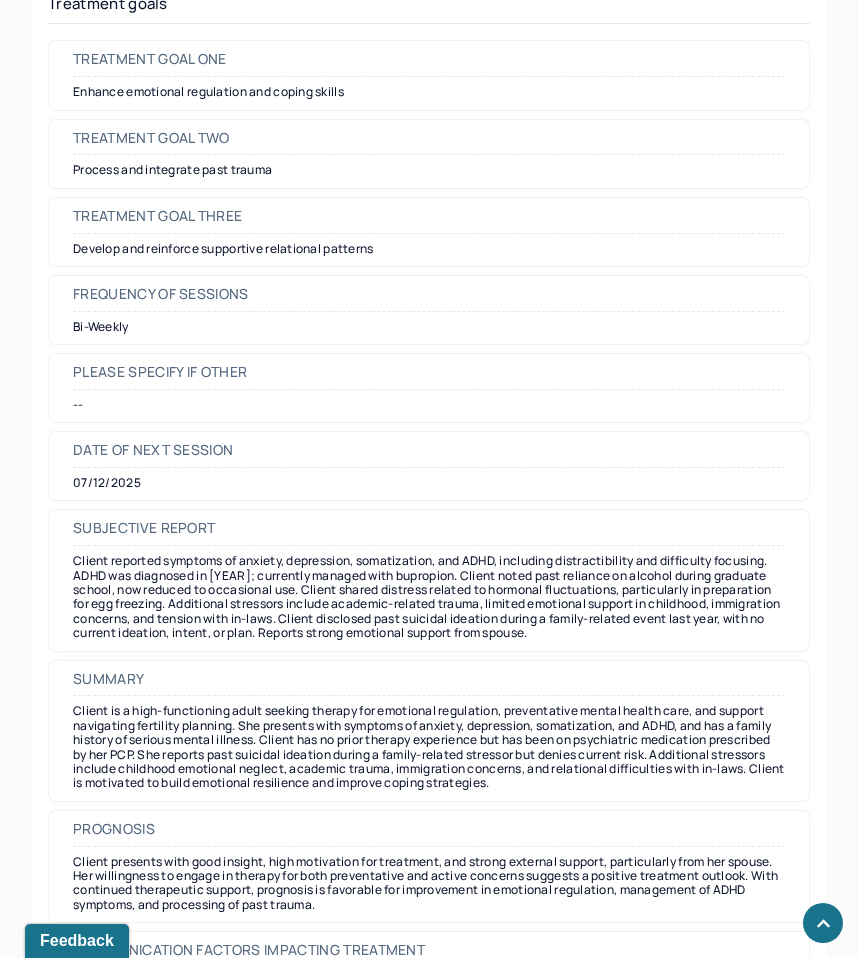 click on "Develop and reinforce supportive relational patterns" at bounding box center (429, 249) 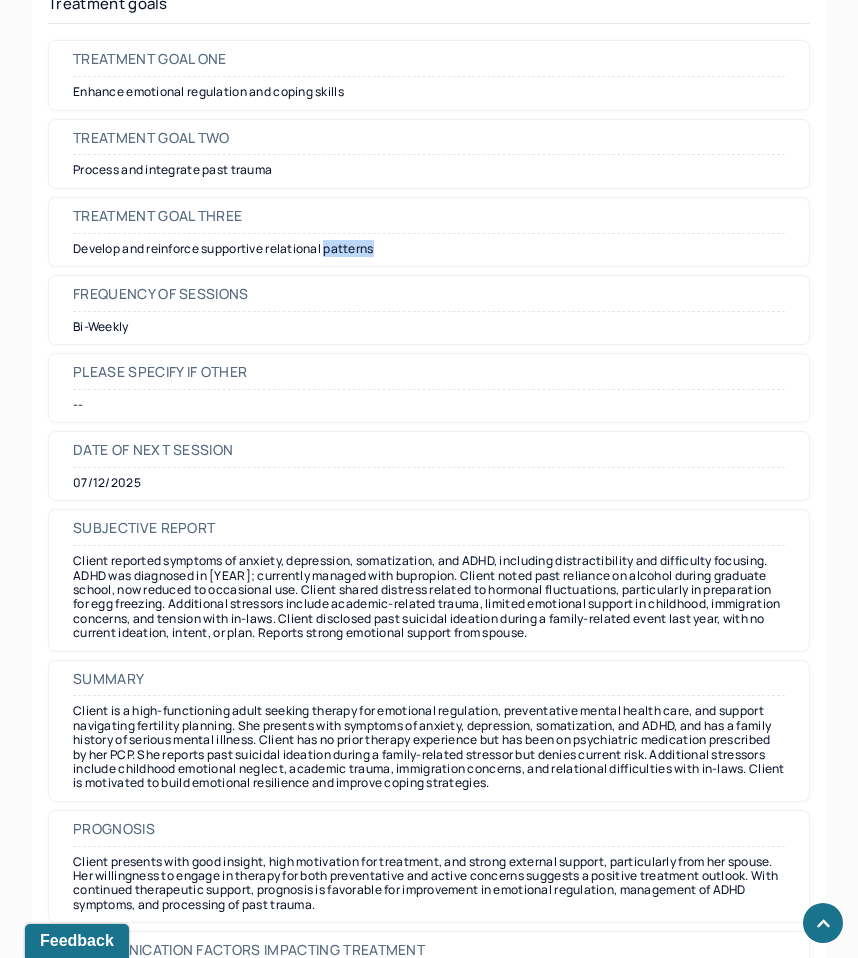 click on "Develop and reinforce supportive relational patterns" at bounding box center (429, 249) 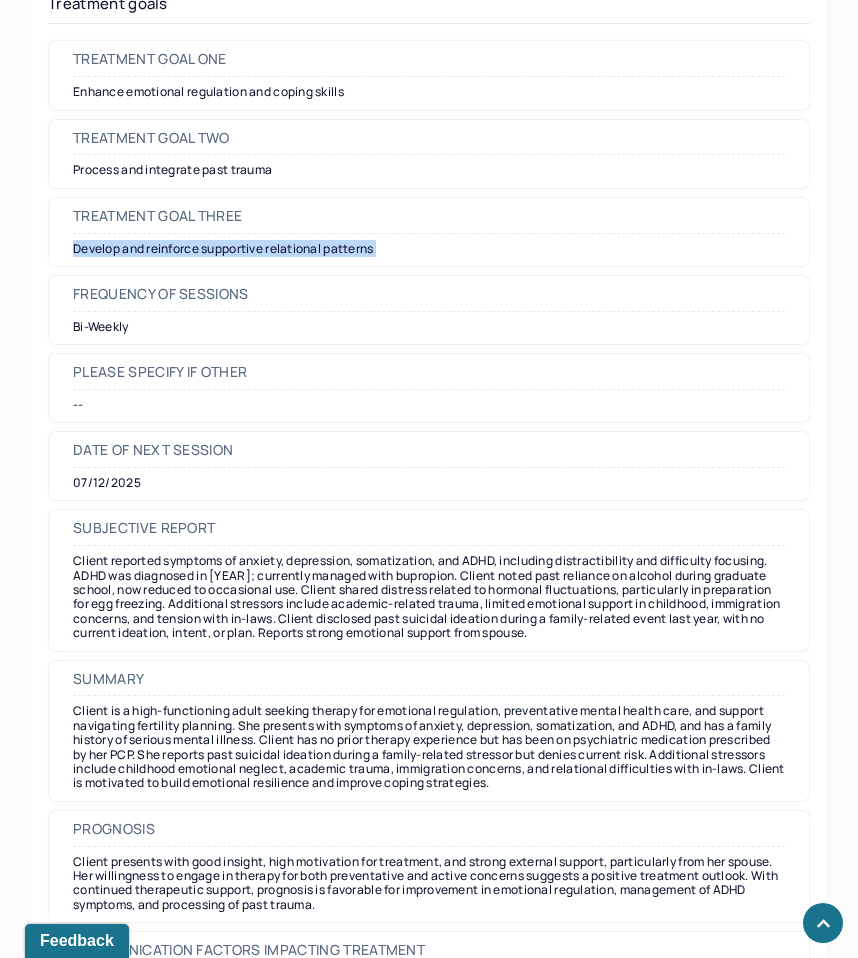 click on "Develop and reinforce supportive relational patterns" at bounding box center [429, 249] 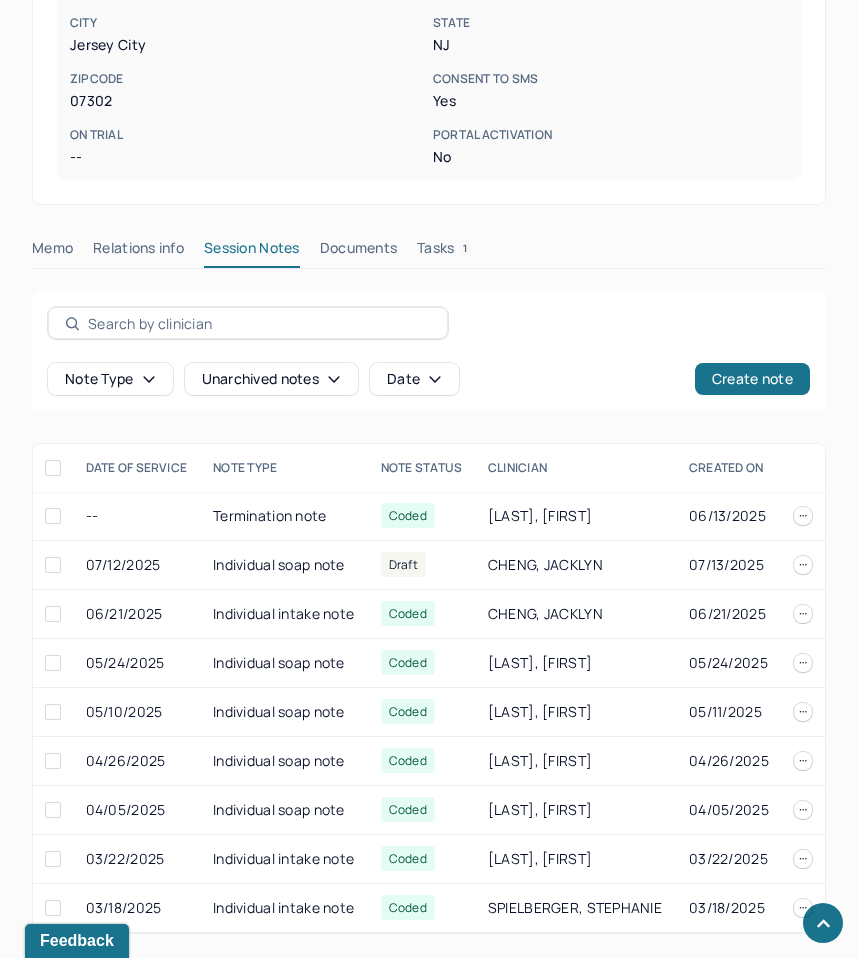 scroll, scrollTop: 423, scrollLeft: 0, axis: vertical 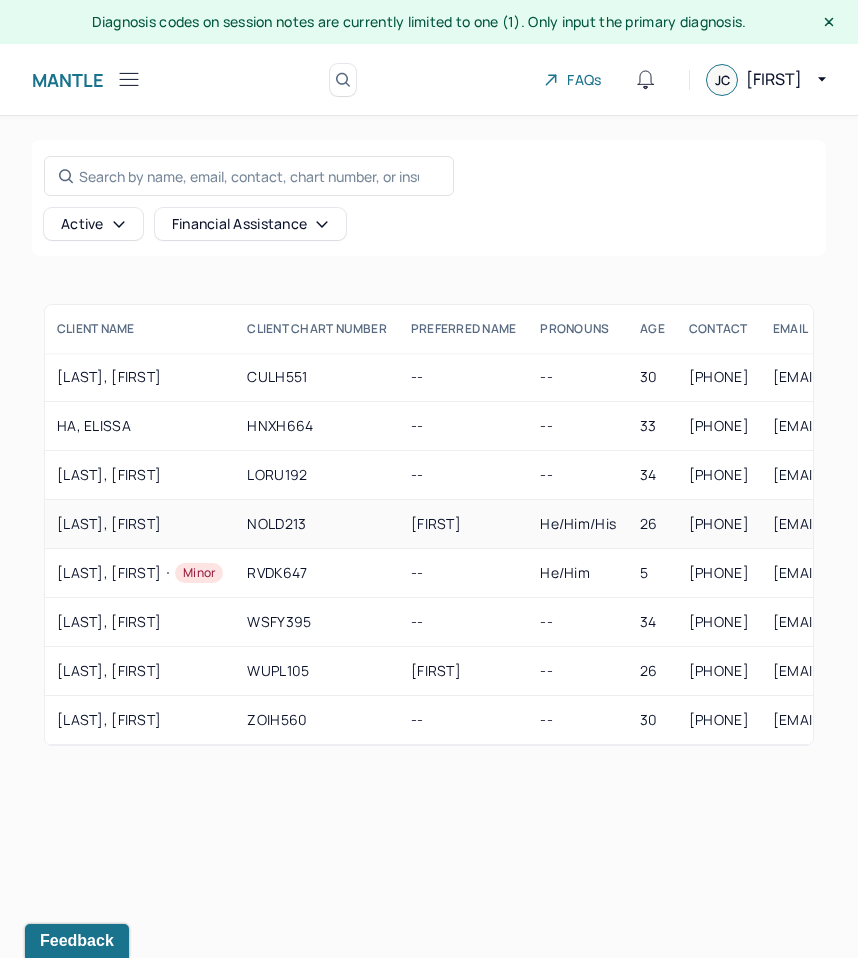 click on "NOLD213" at bounding box center (317, 524) 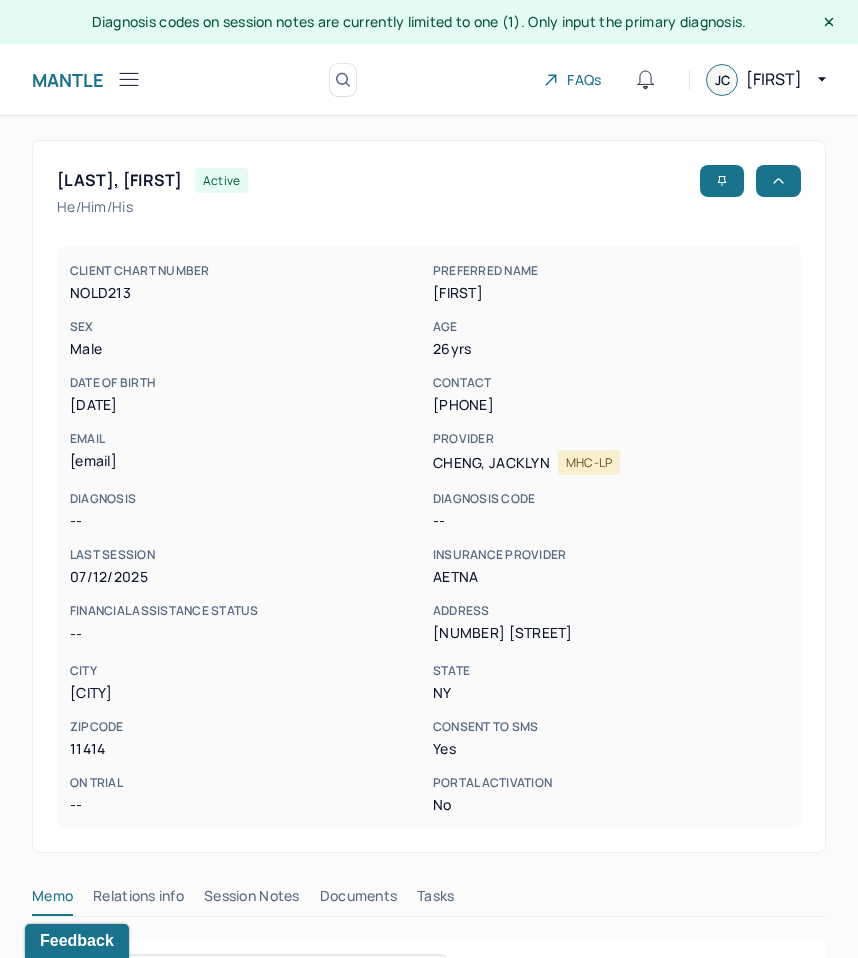 click on "Session Notes" at bounding box center [252, 900] 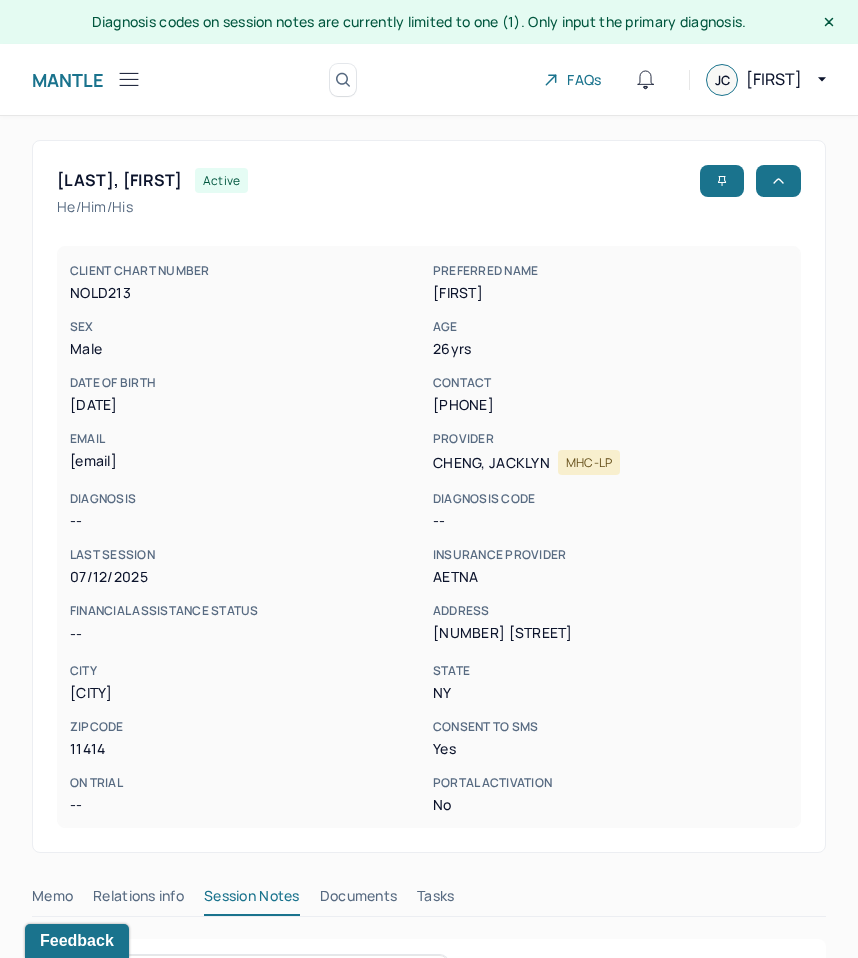 click on "Session Notes" at bounding box center [252, 900] 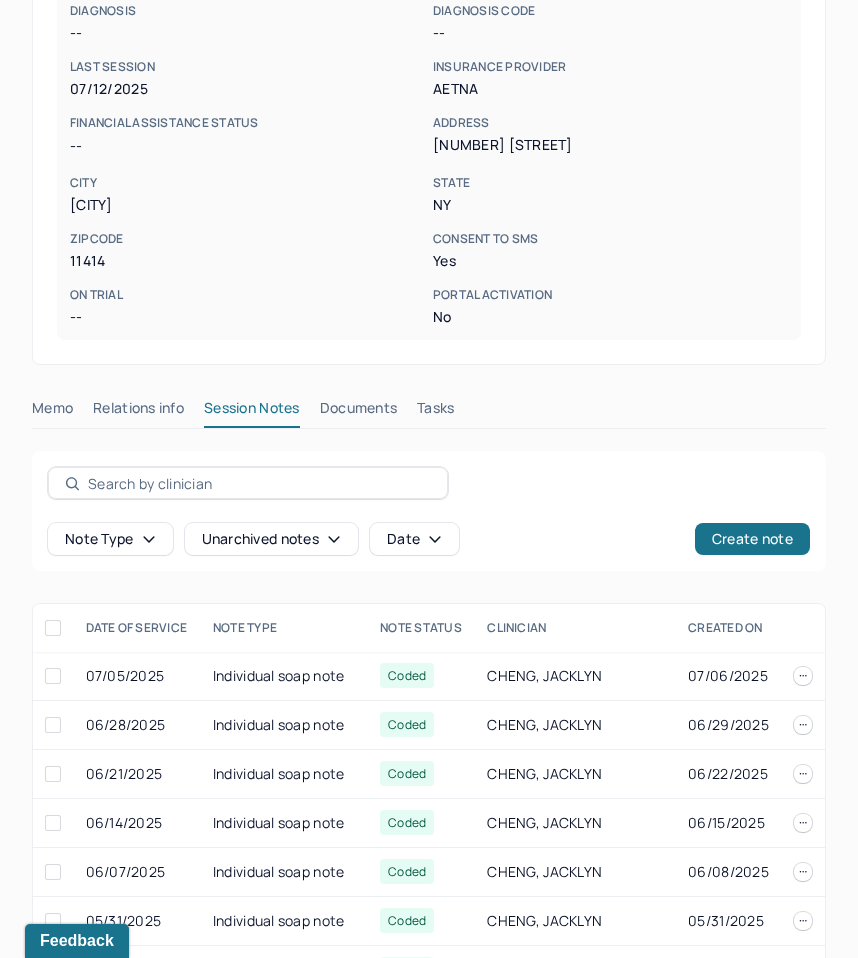 scroll, scrollTop: 648, scrollLeft: 0, axis: vertical 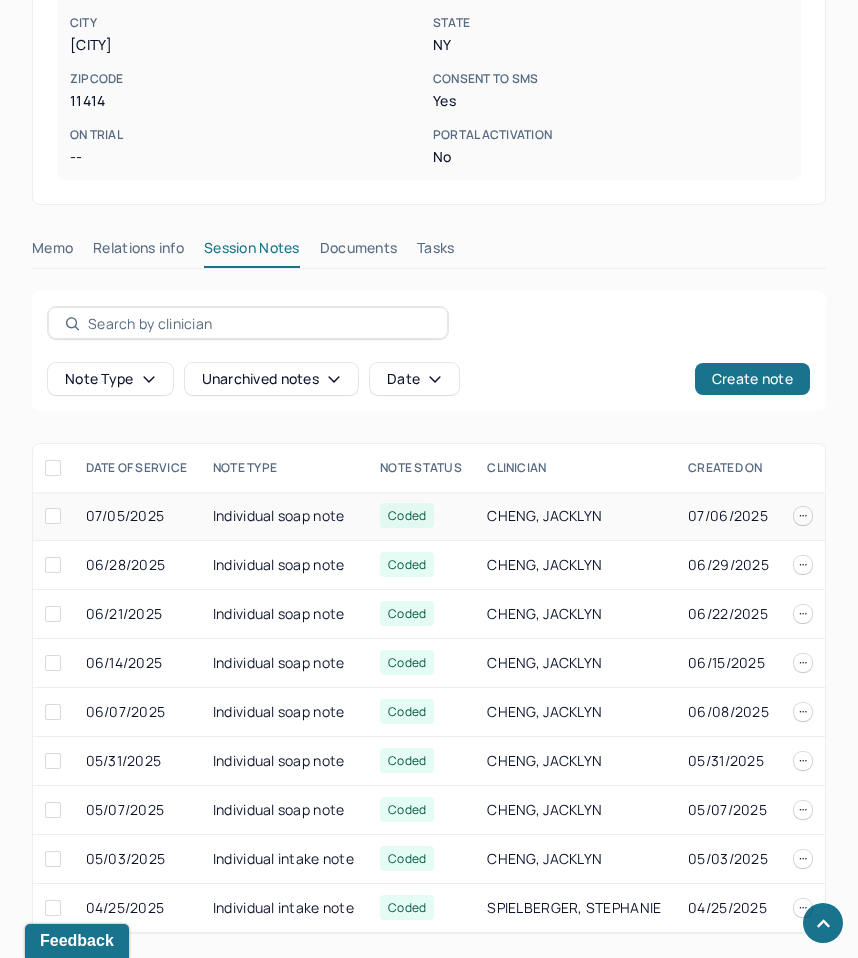 click on "Individual soap note" at bounding box center (284, 516) 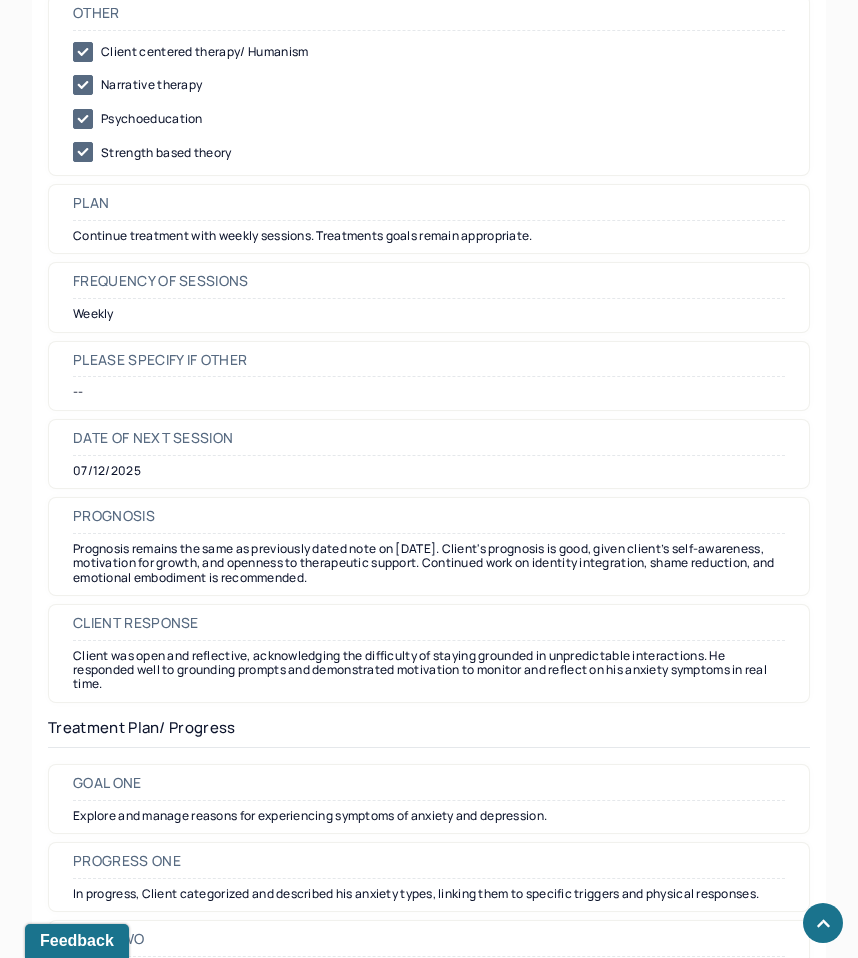 scroll, scrollTop: 2582, scrollLeft: 0, axis: vertical 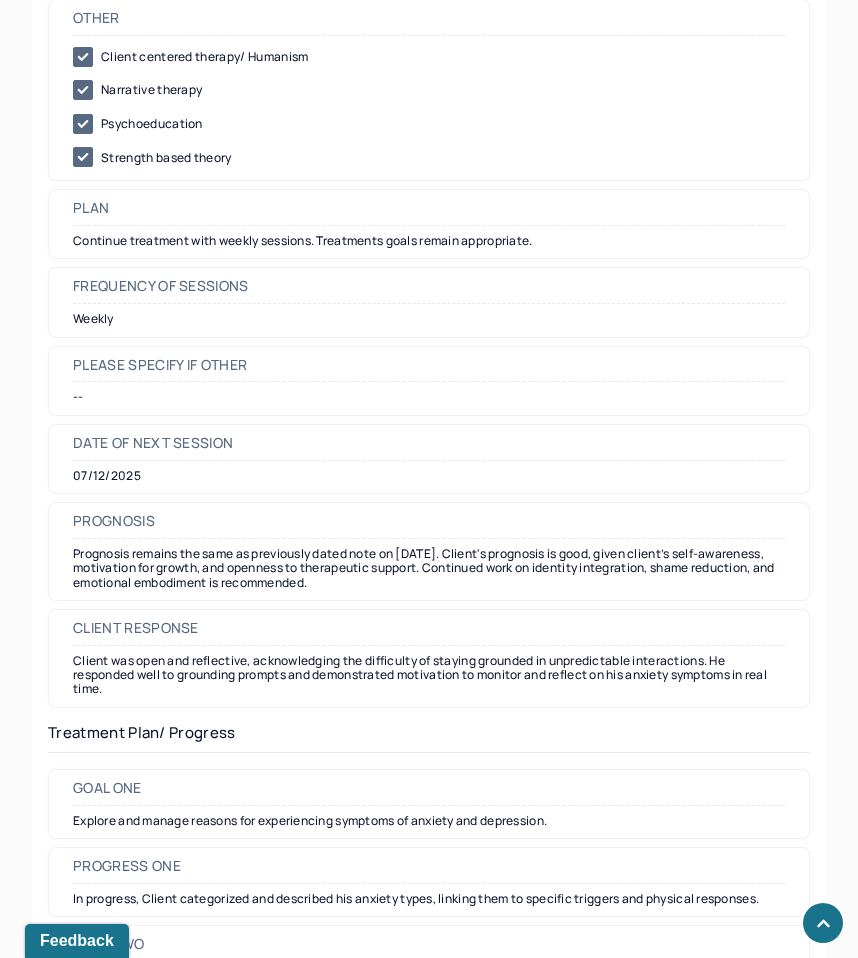 click on "Continue treatment with weekly sessions. Treatments goals remain appropriate." at bounding box center [429, 241] 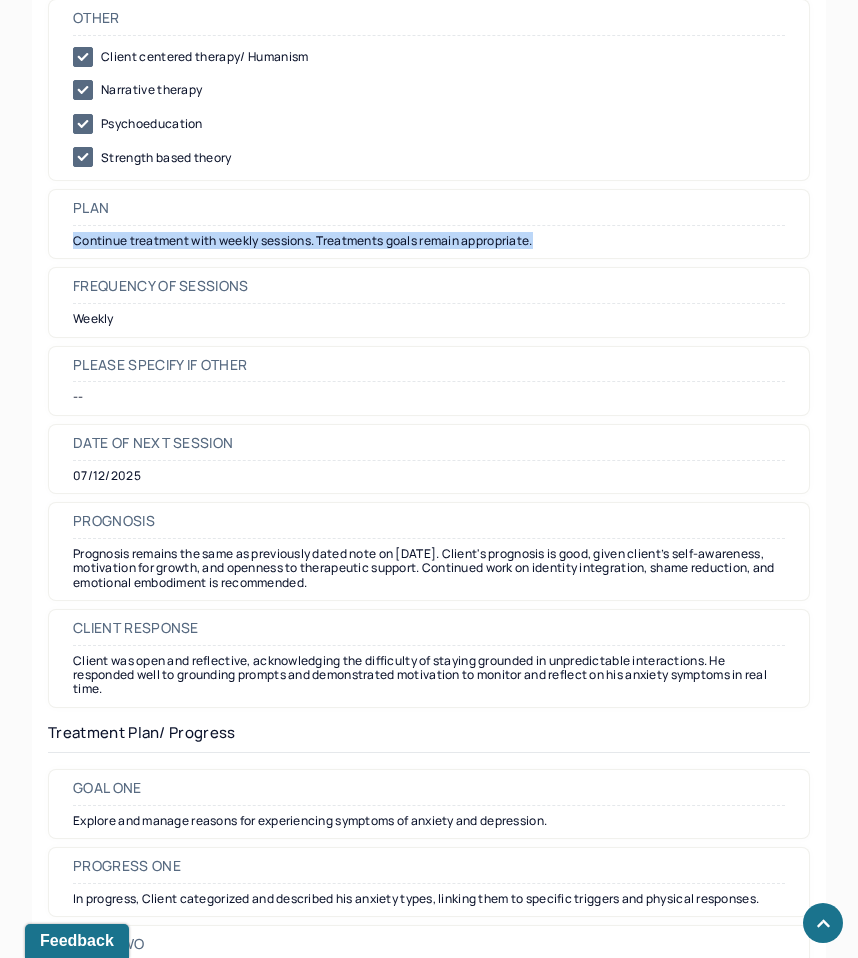 drag, startPoint x: 71, startPoint y: 262, endPoint x: 561, endPoint y: 275, distance: 490.17242 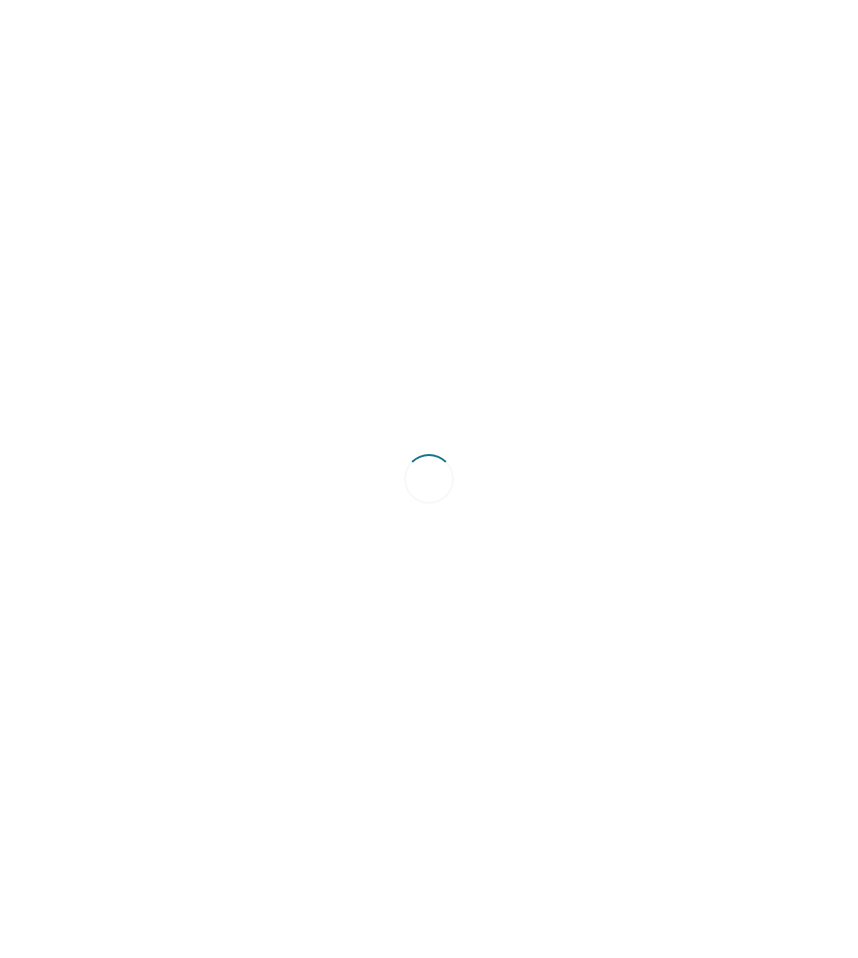 scroll, scrollTop: 0, scrollLeft: 0, axis: both 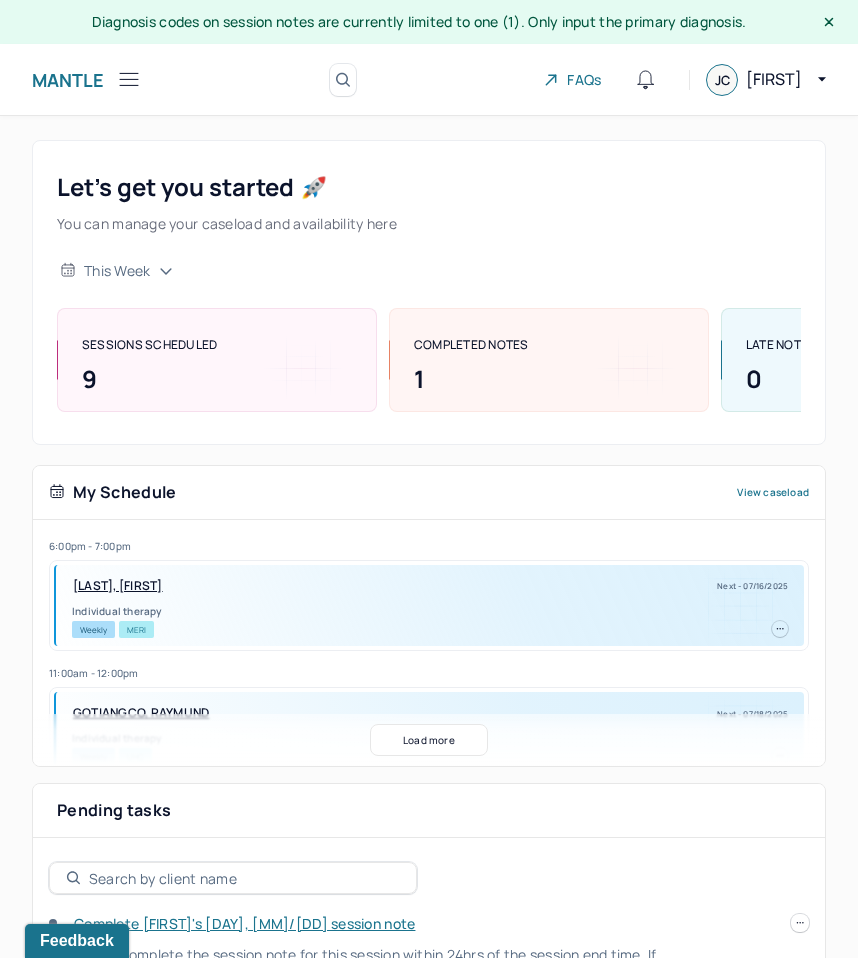 click 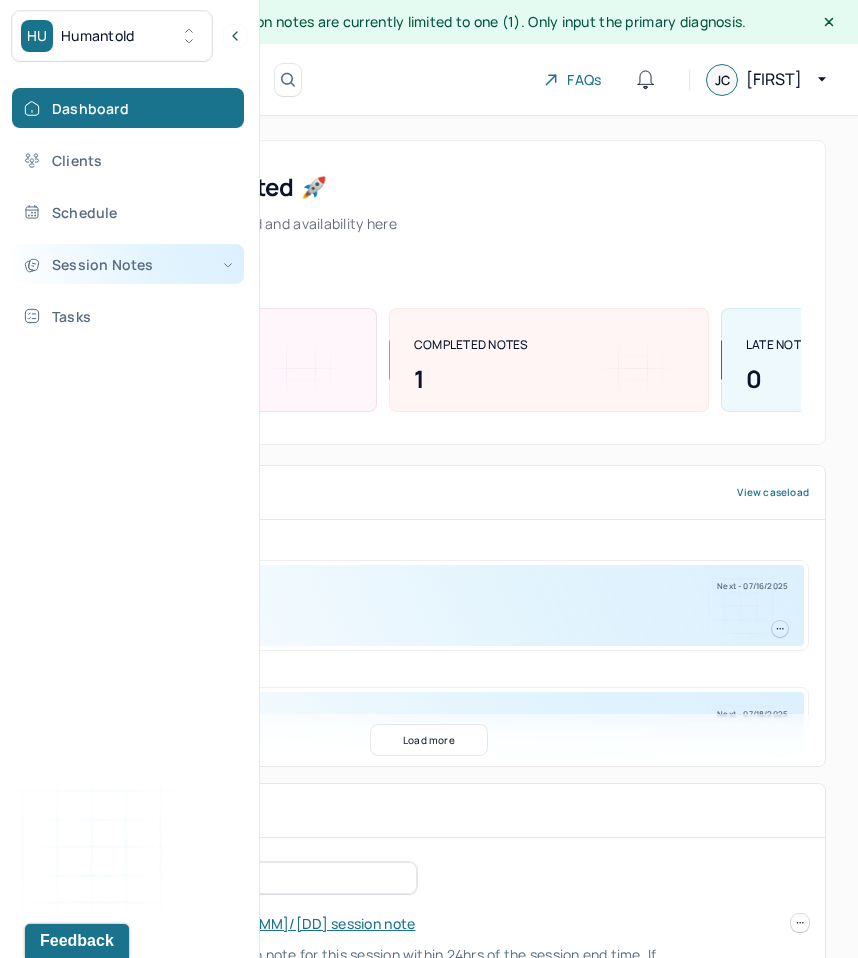 click on "Session Notes" at bounding box center [128, 264] 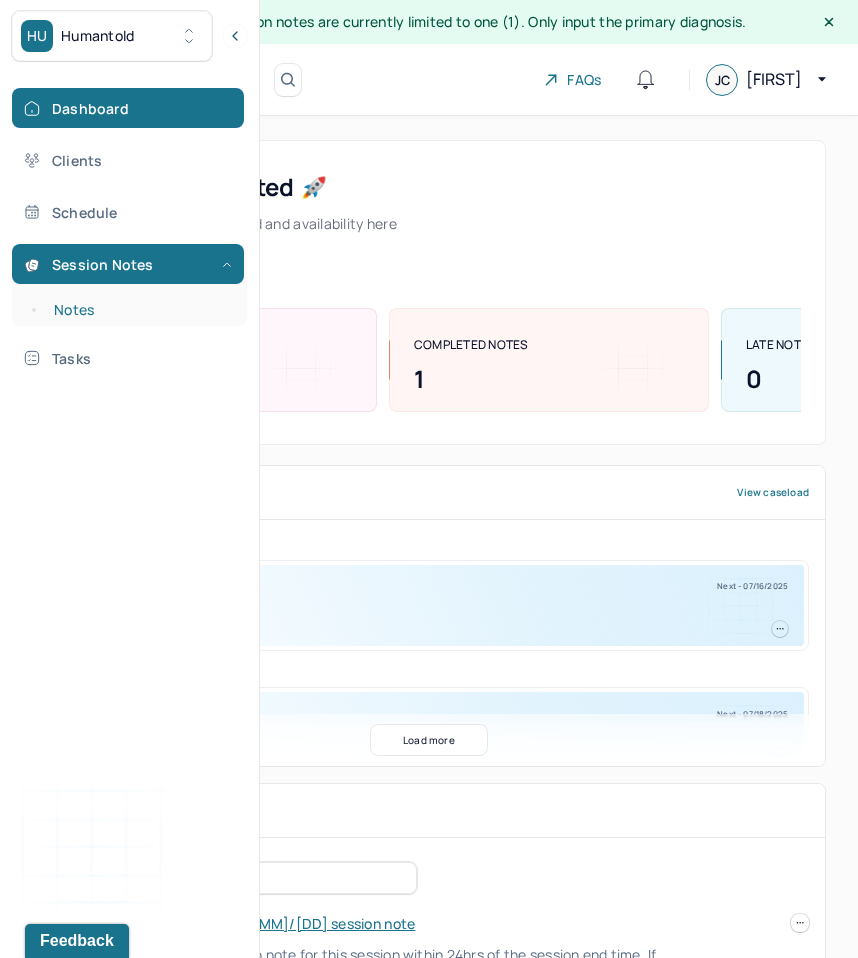click on "Notes" at bounding box center [139, 310] 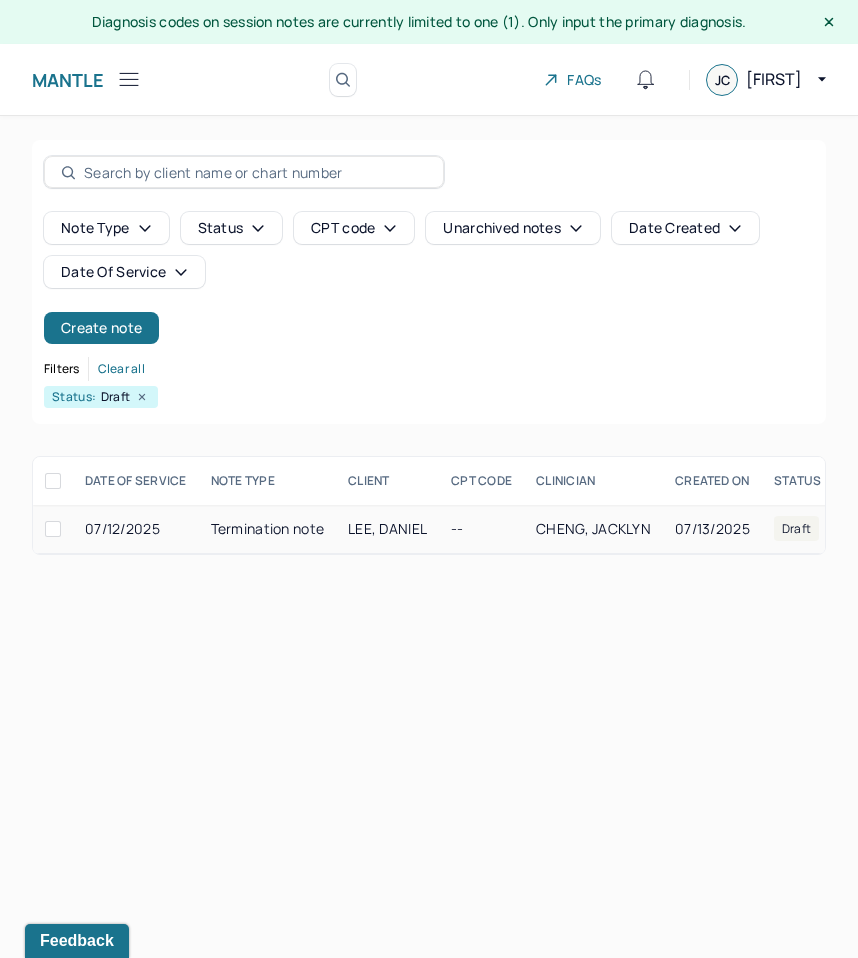 click on "LEE, DANIEL" at bounding box center [387, 528] 